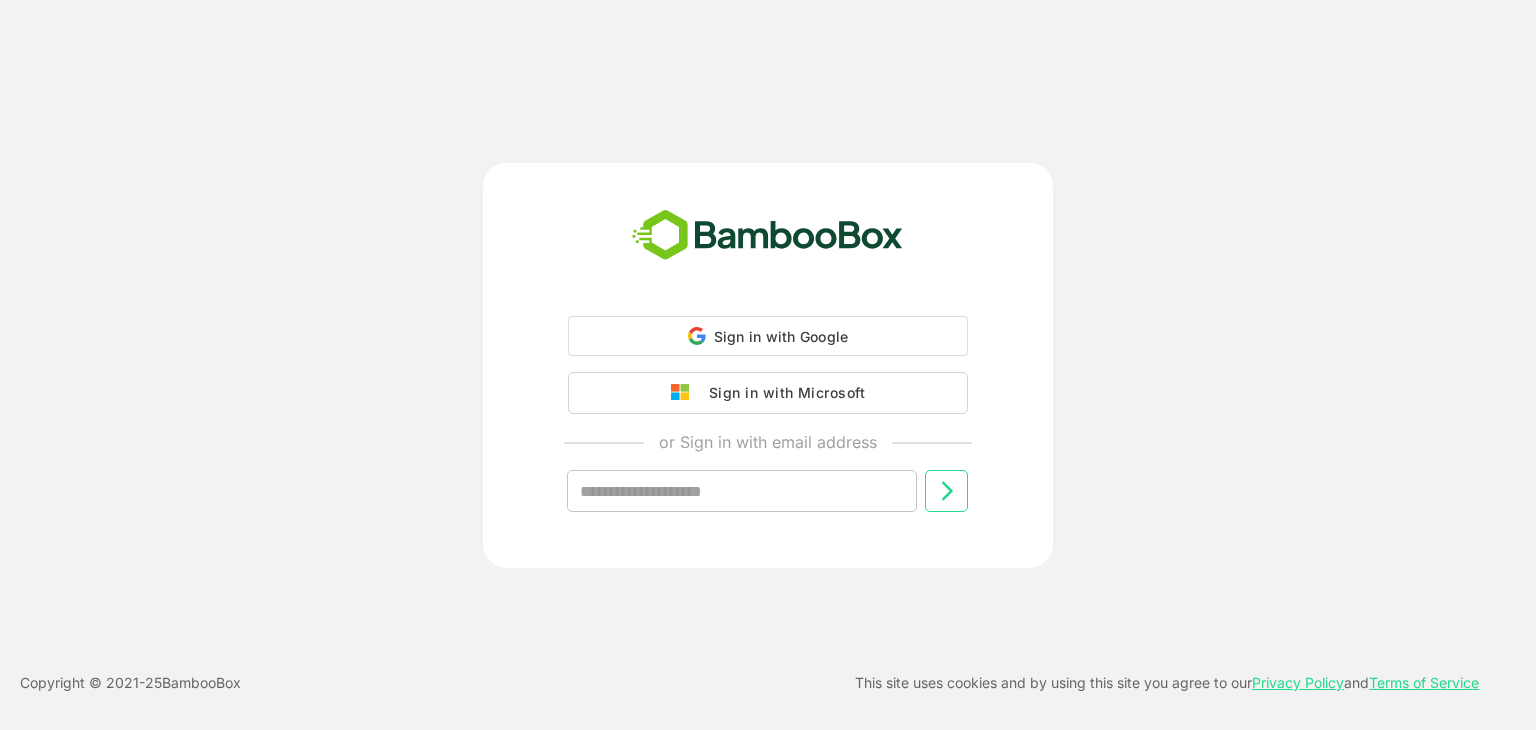 scroll, scrollTop: 0, scrollLeft: 0, axis: both 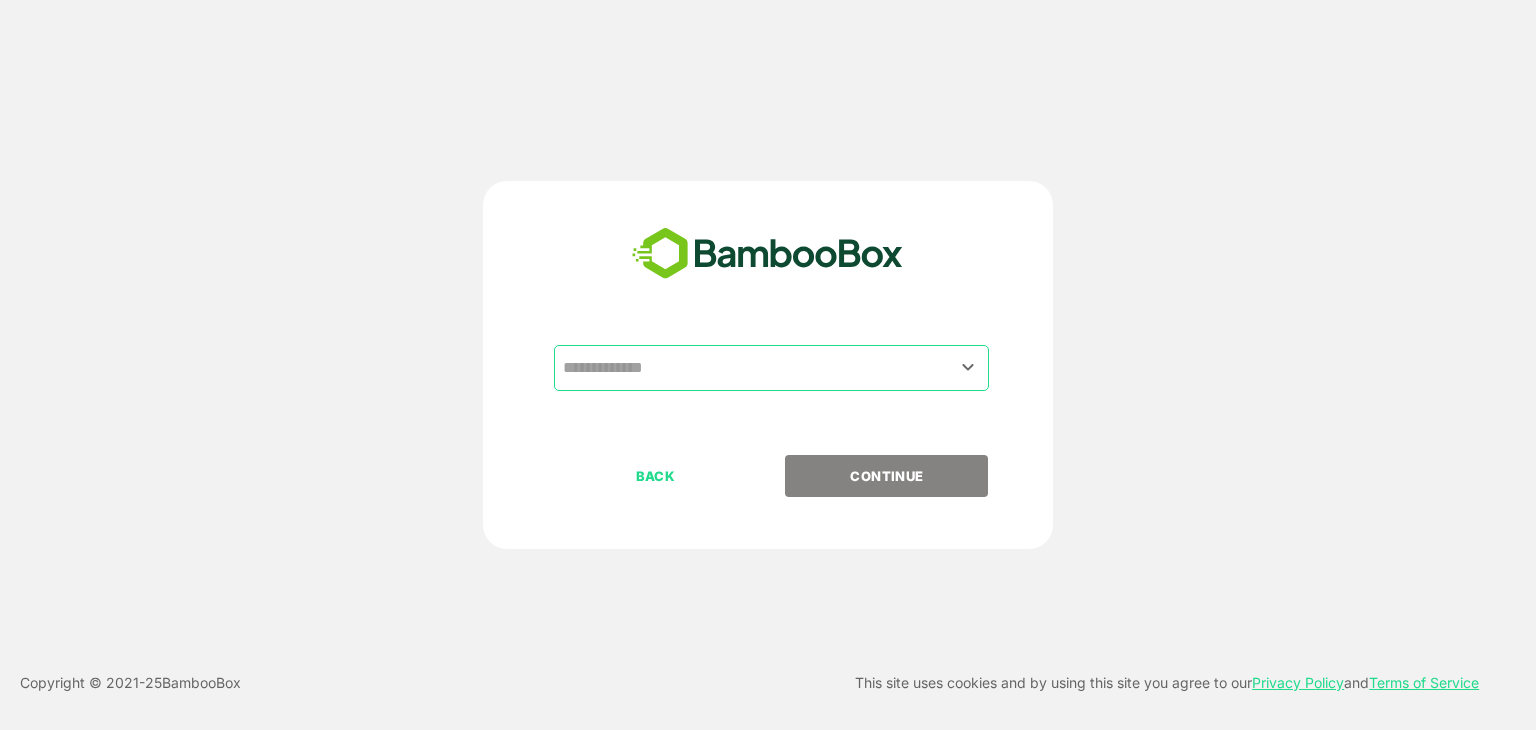 click at bounding box center [771, 368] 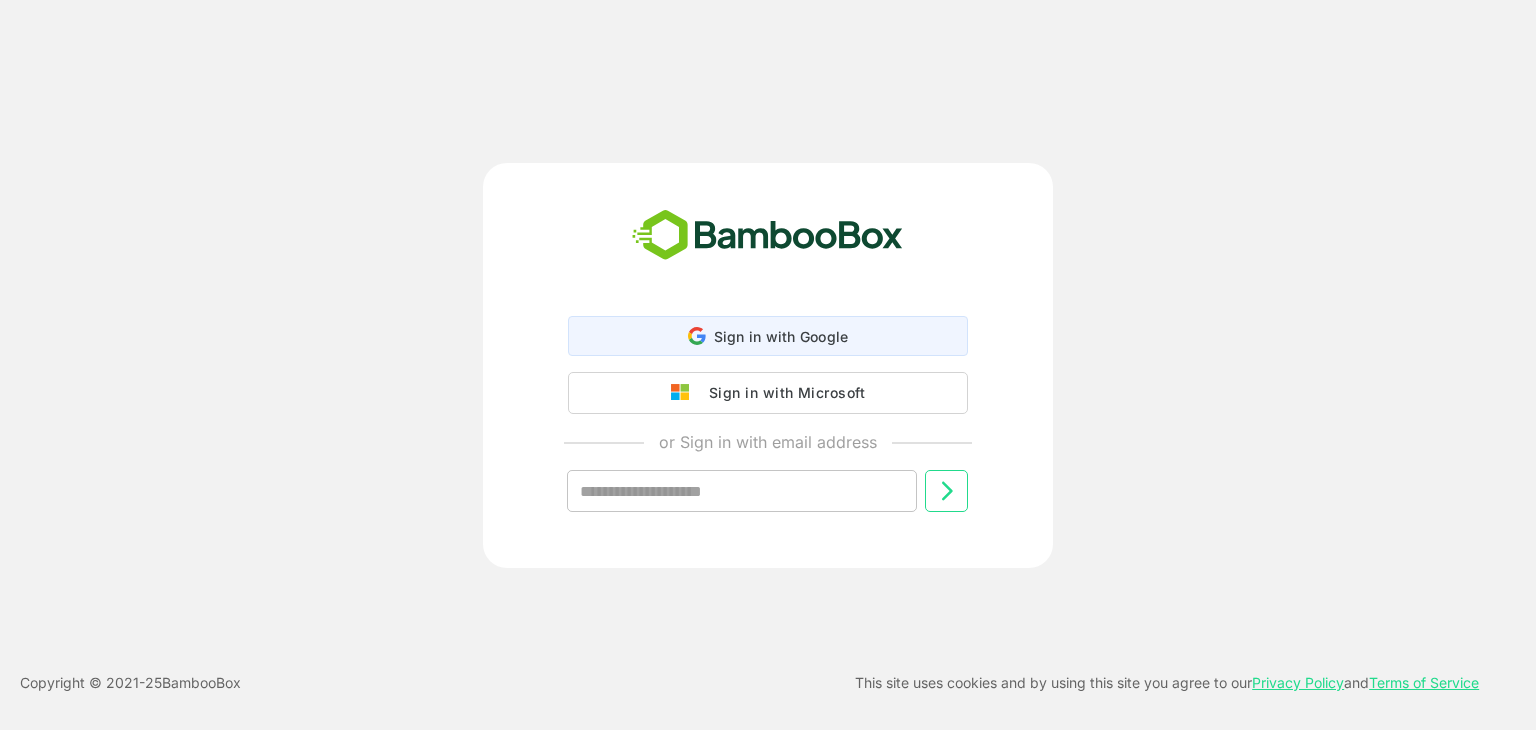 scroll, scrollTop: 0, scrollLeft: 0, axis: both 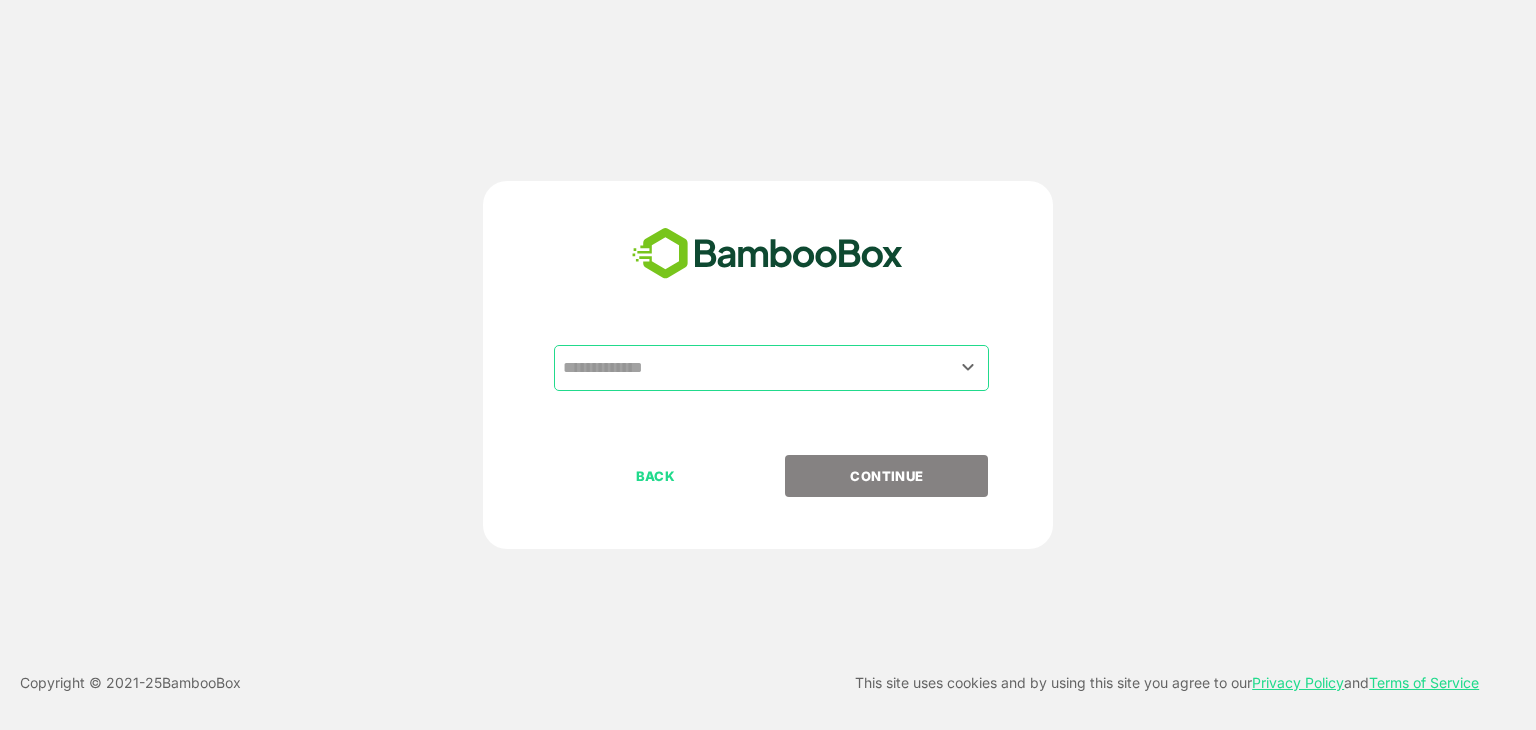 click at bounding box center (771, 368) 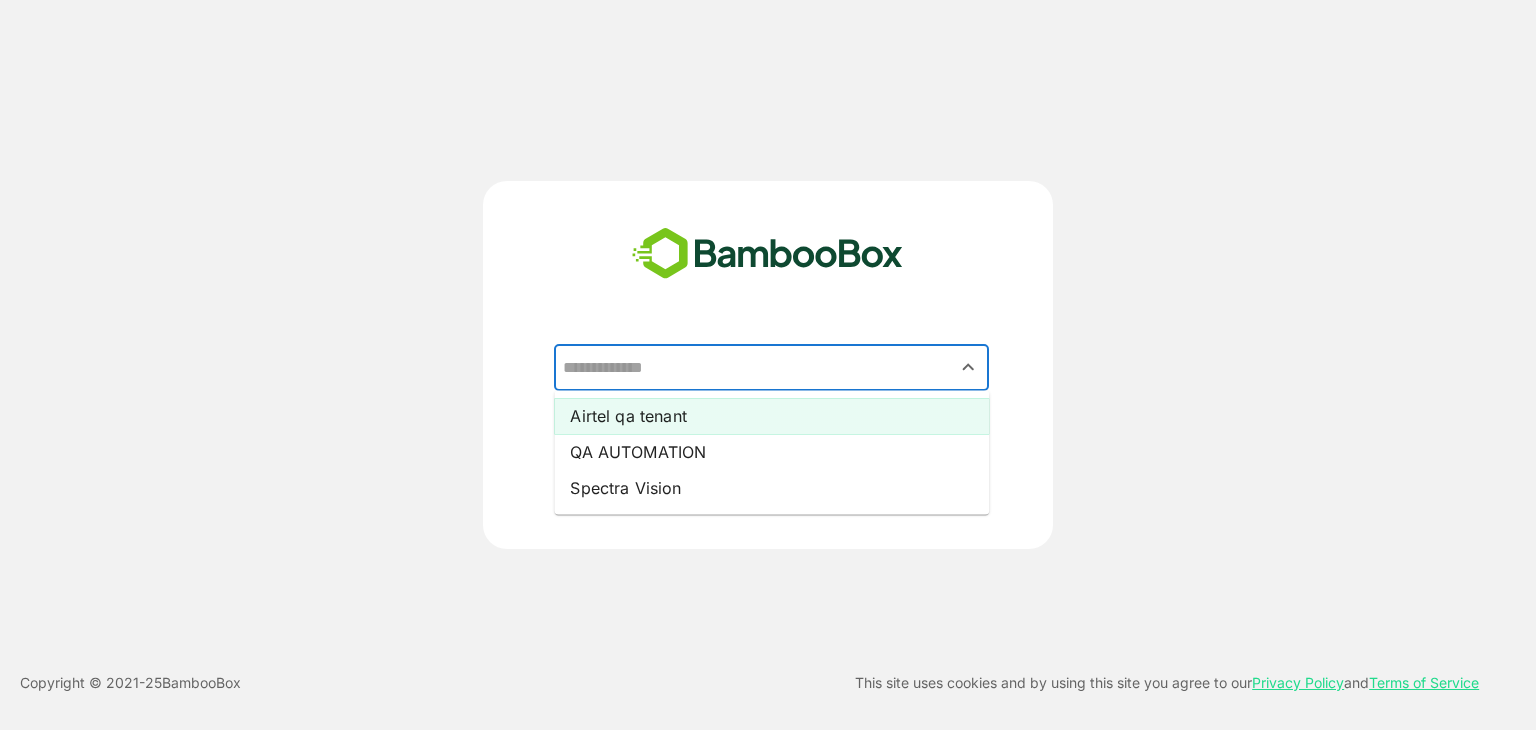 click on "Airtel qa tenant" at bounding box center (771, 416) 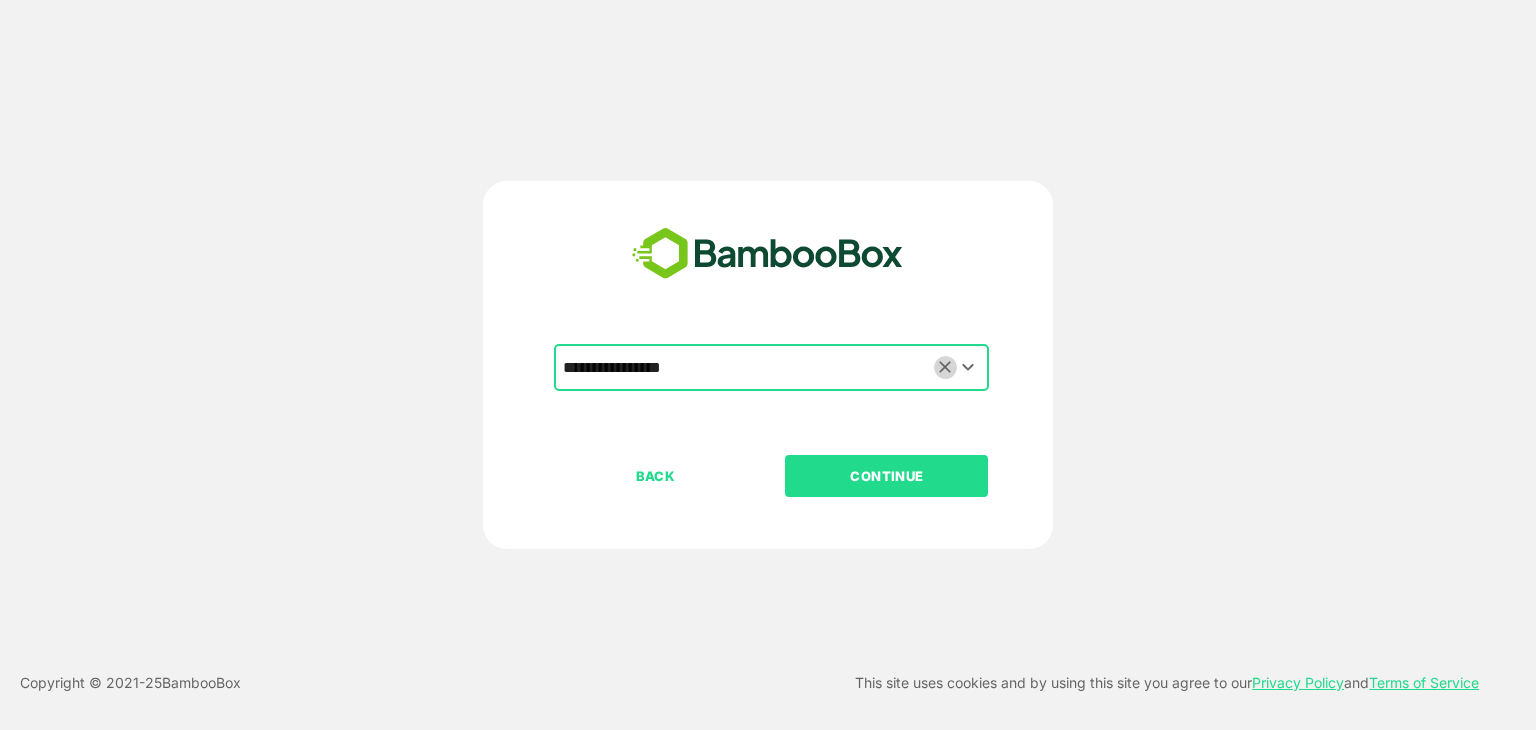 click 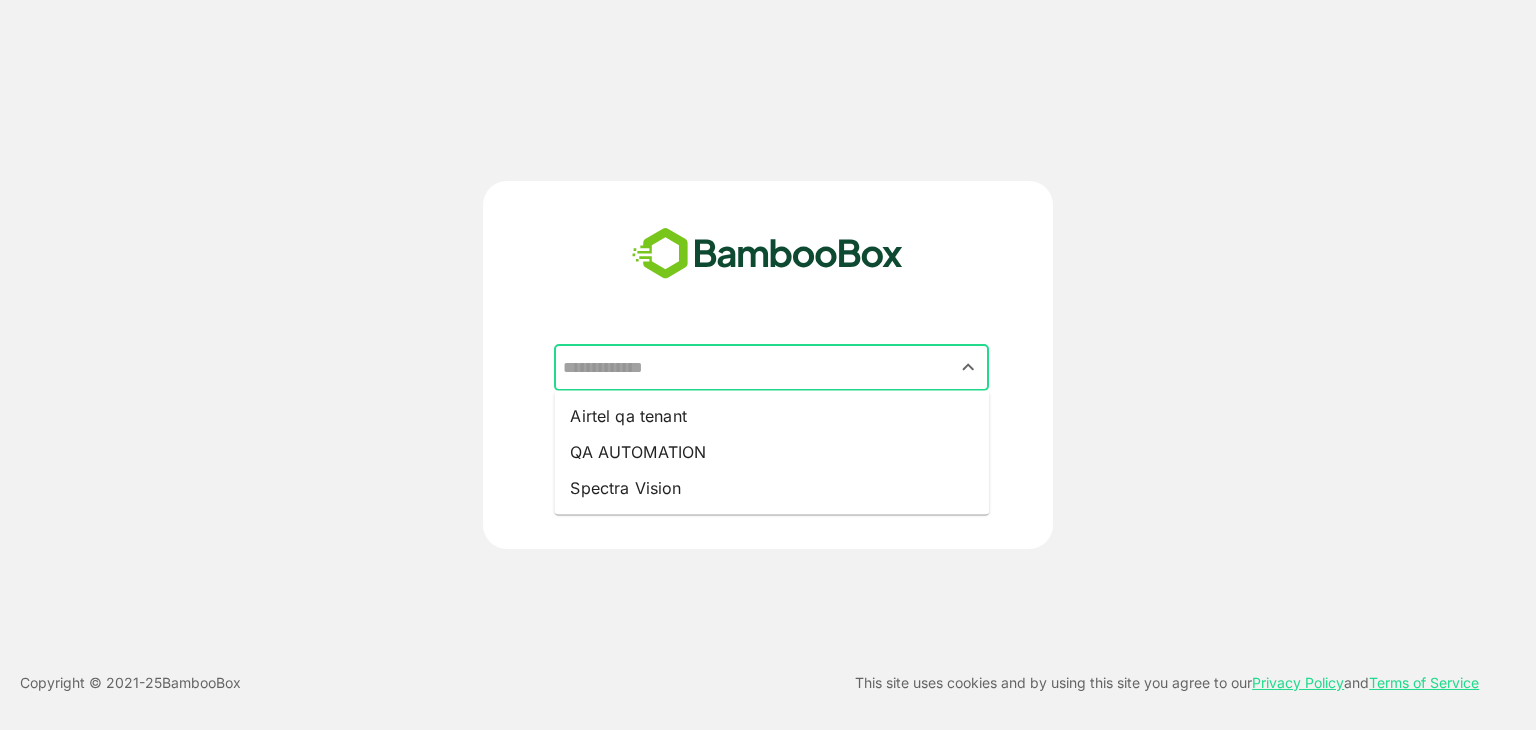 click at bounding box center [771, 368] 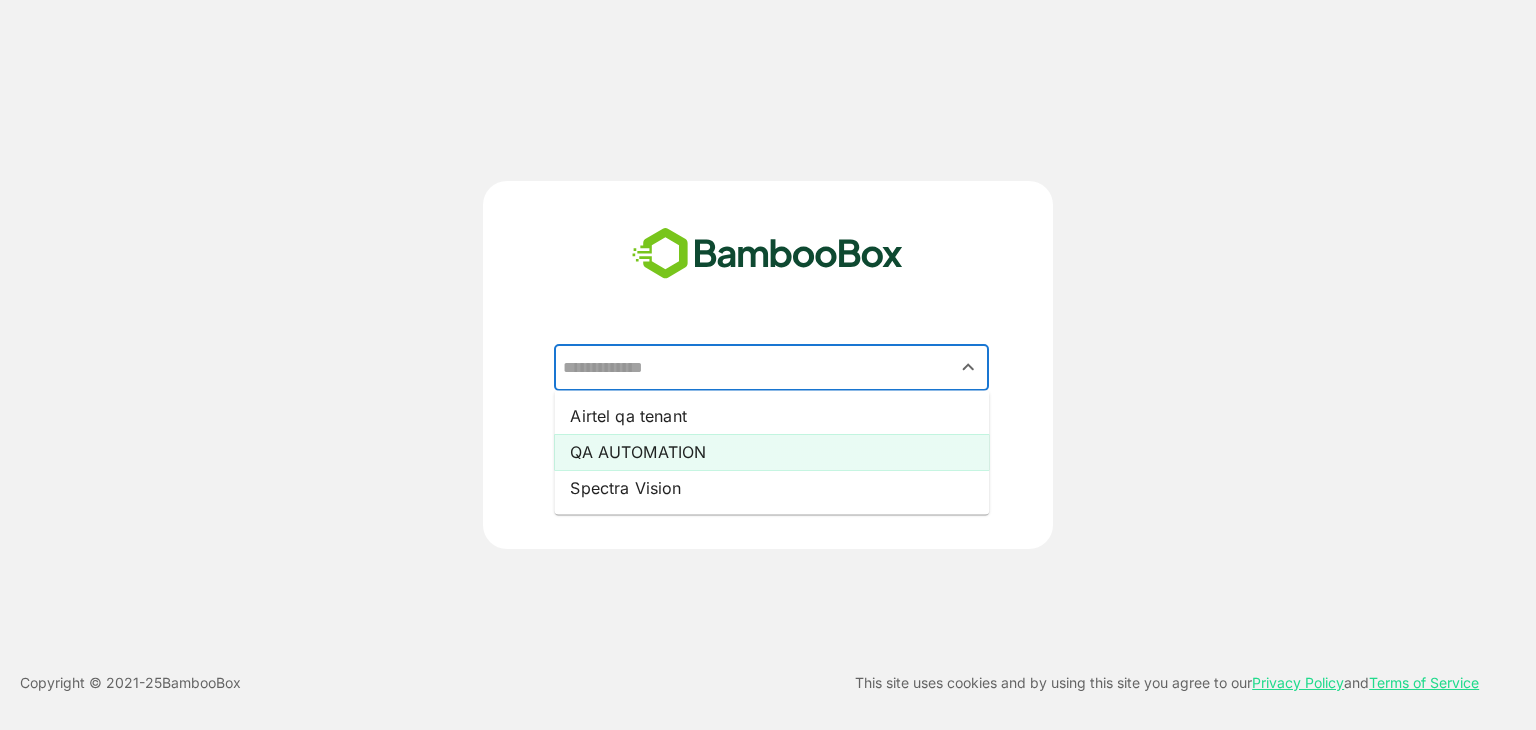 click on "QA AUTOMATION" at bounding box center [771, 452] 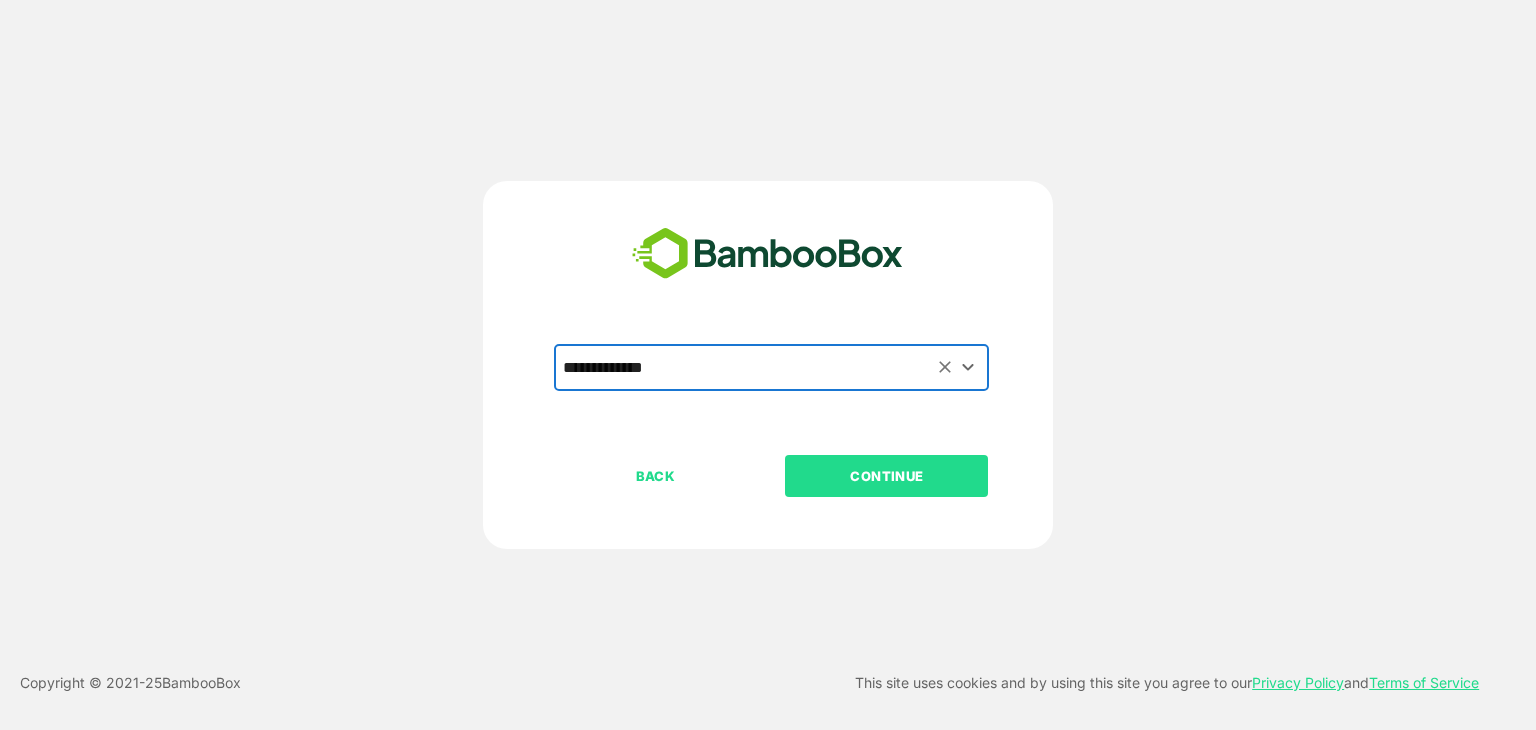 click on "CONTINUE" at bounding box center [887, 476] 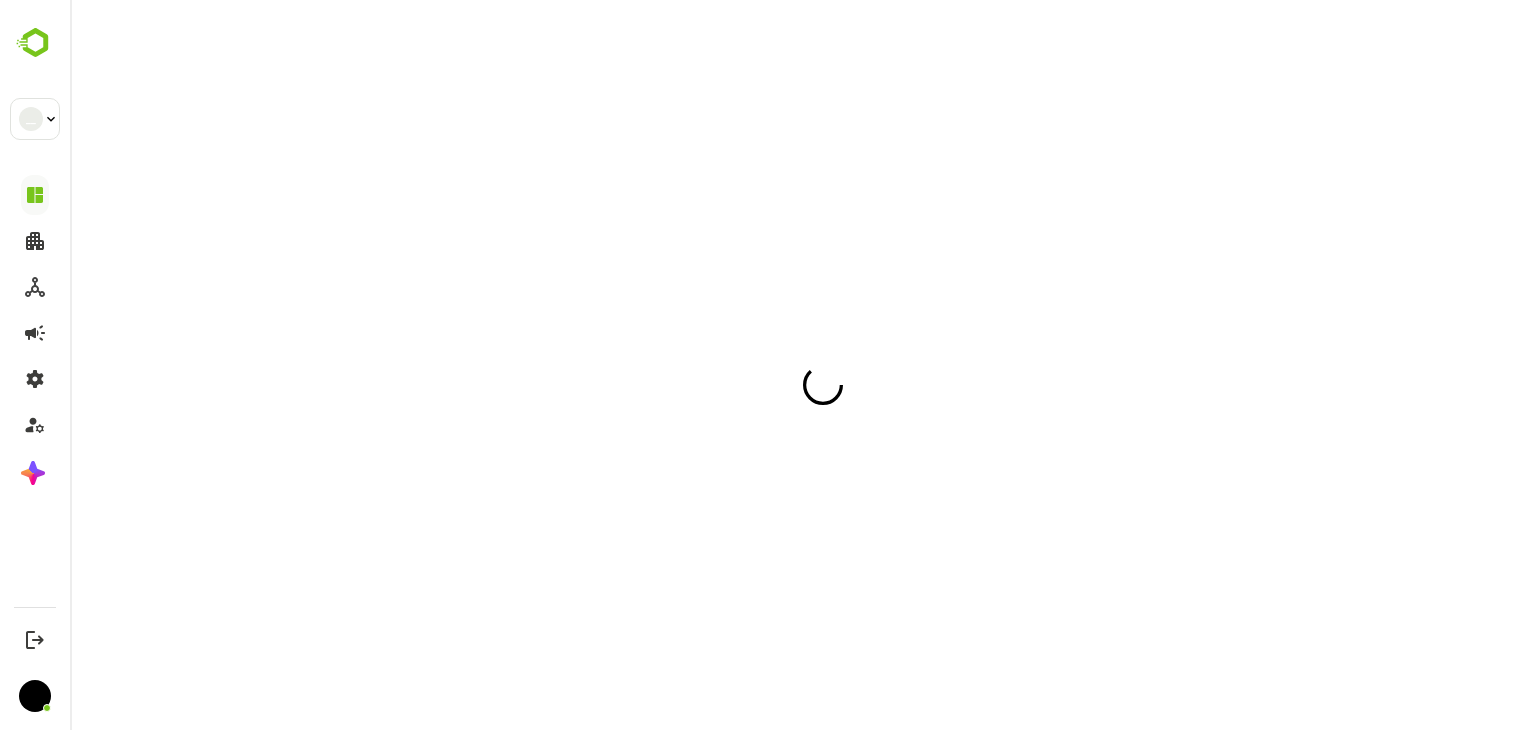 scroll, scrollTop: 0, scrollLeft: 0, axis: both 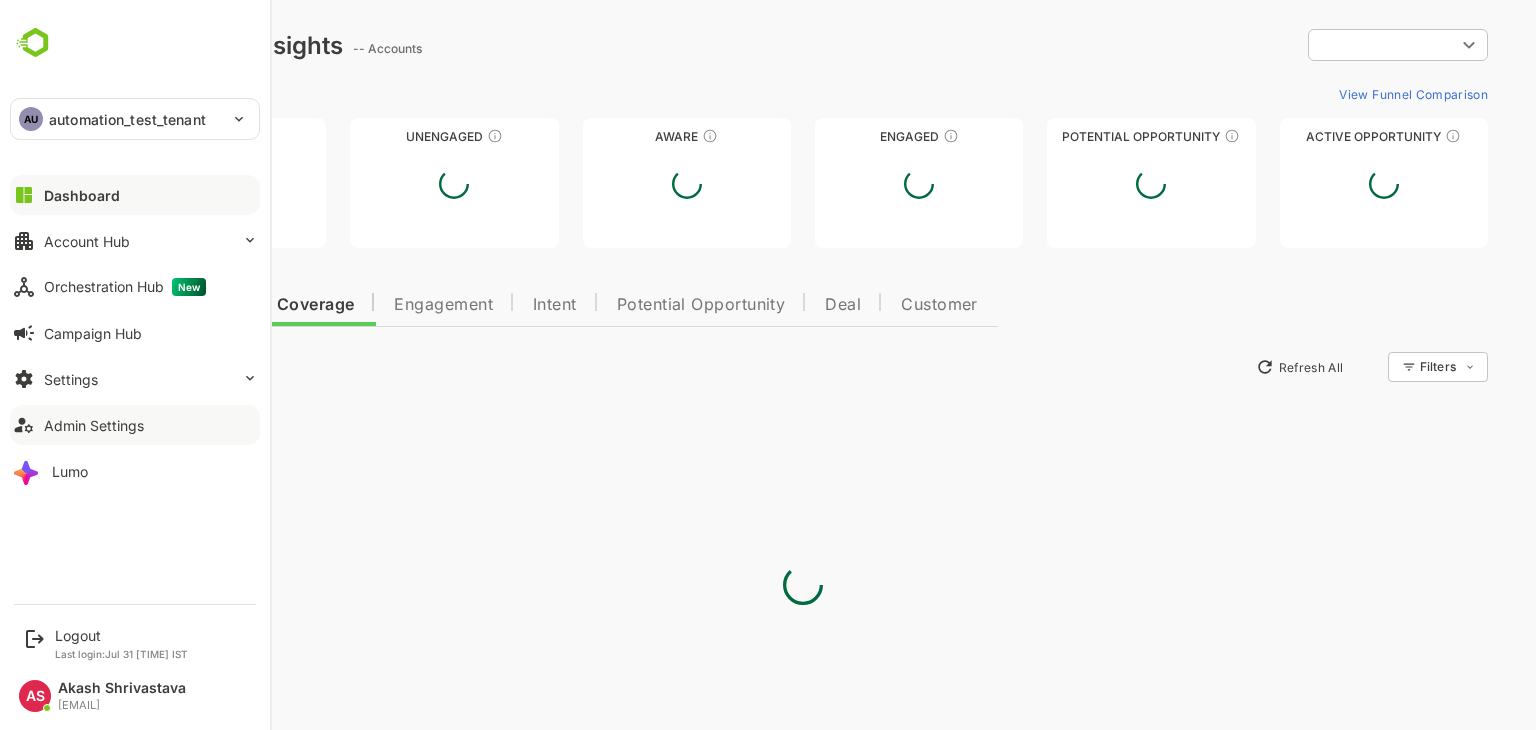 type on "**********" 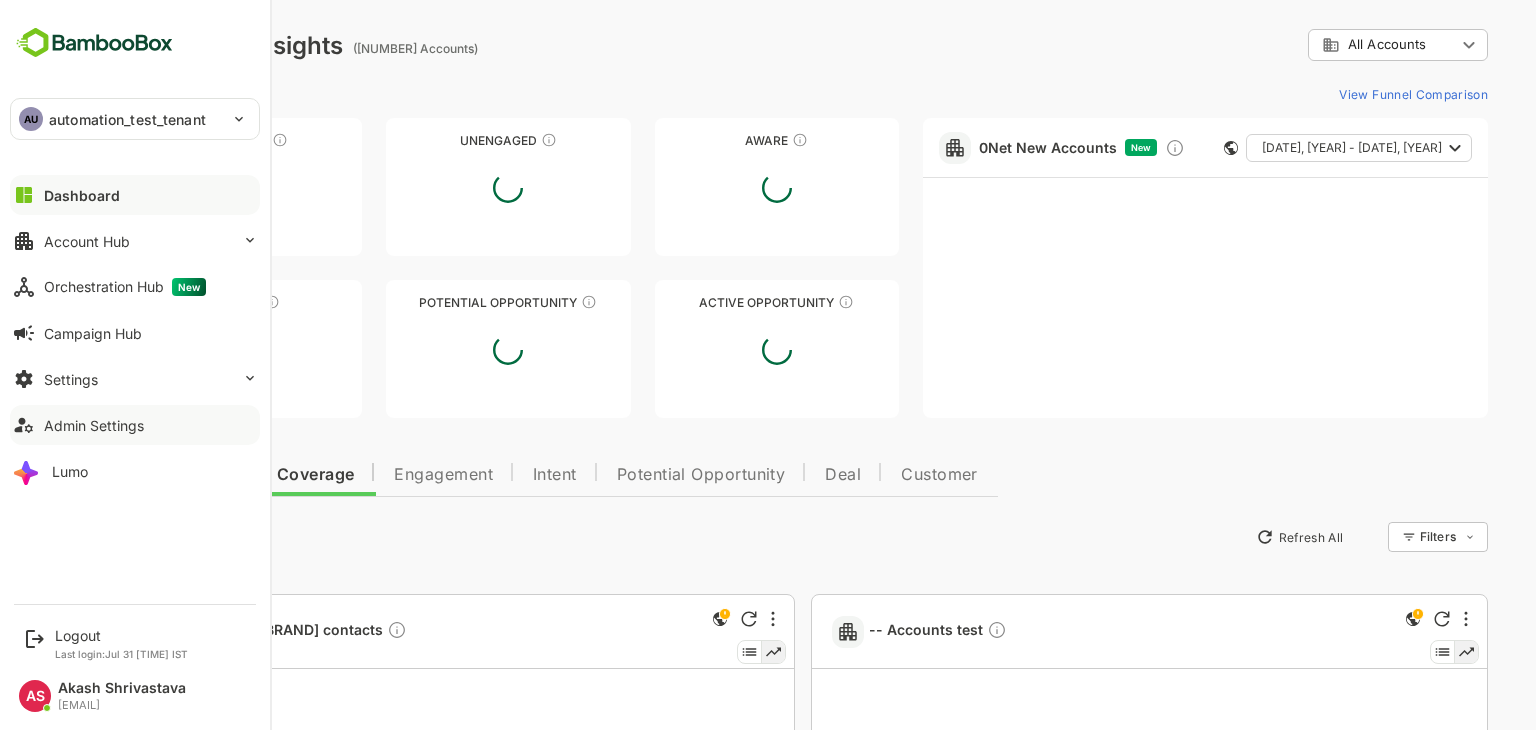 click on "Admin Settings" at bounding box center (135, 425) 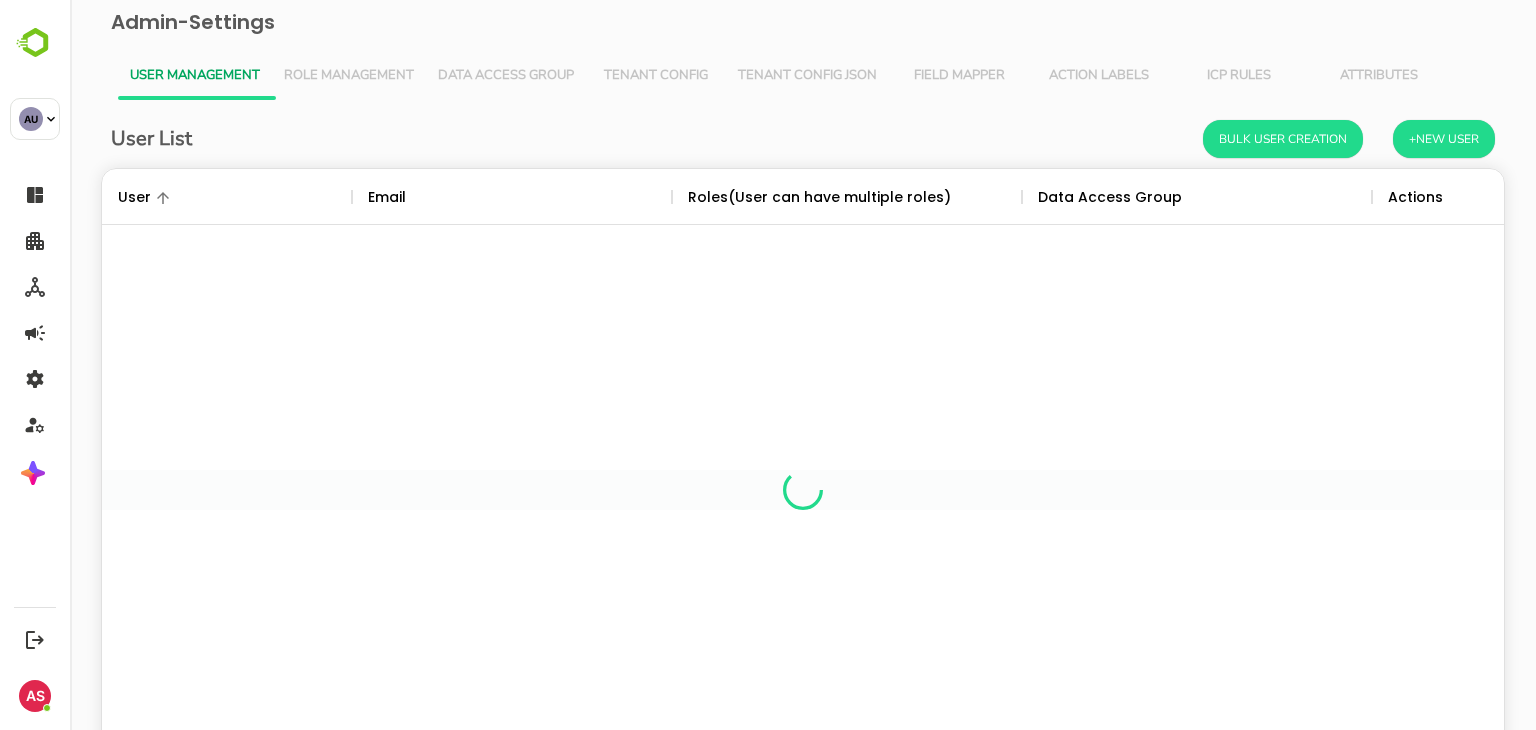 scroll, scrollTop: 0, scrollLeft: 0, axis: both 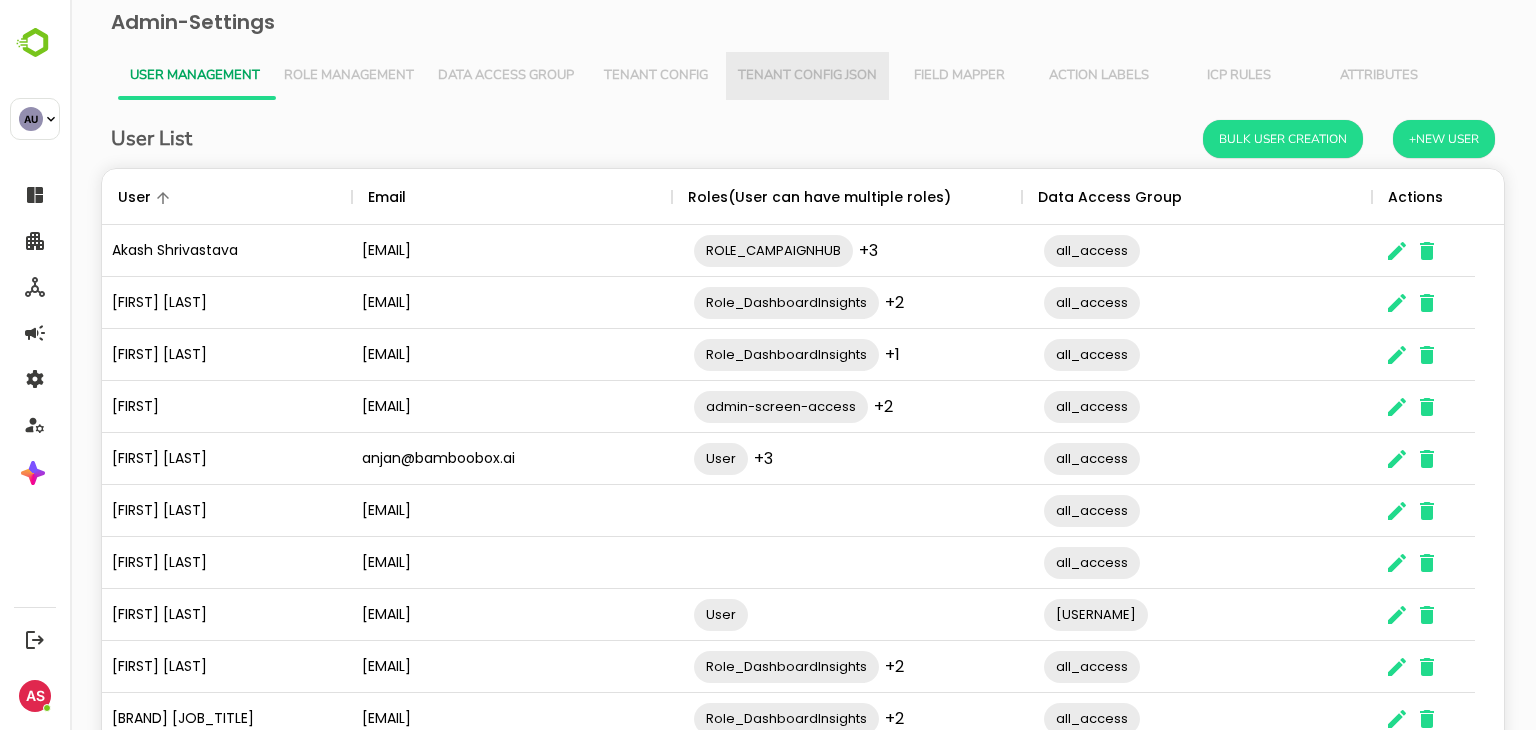 click on "Tenant Config Json" at bounding box center [807, 76] 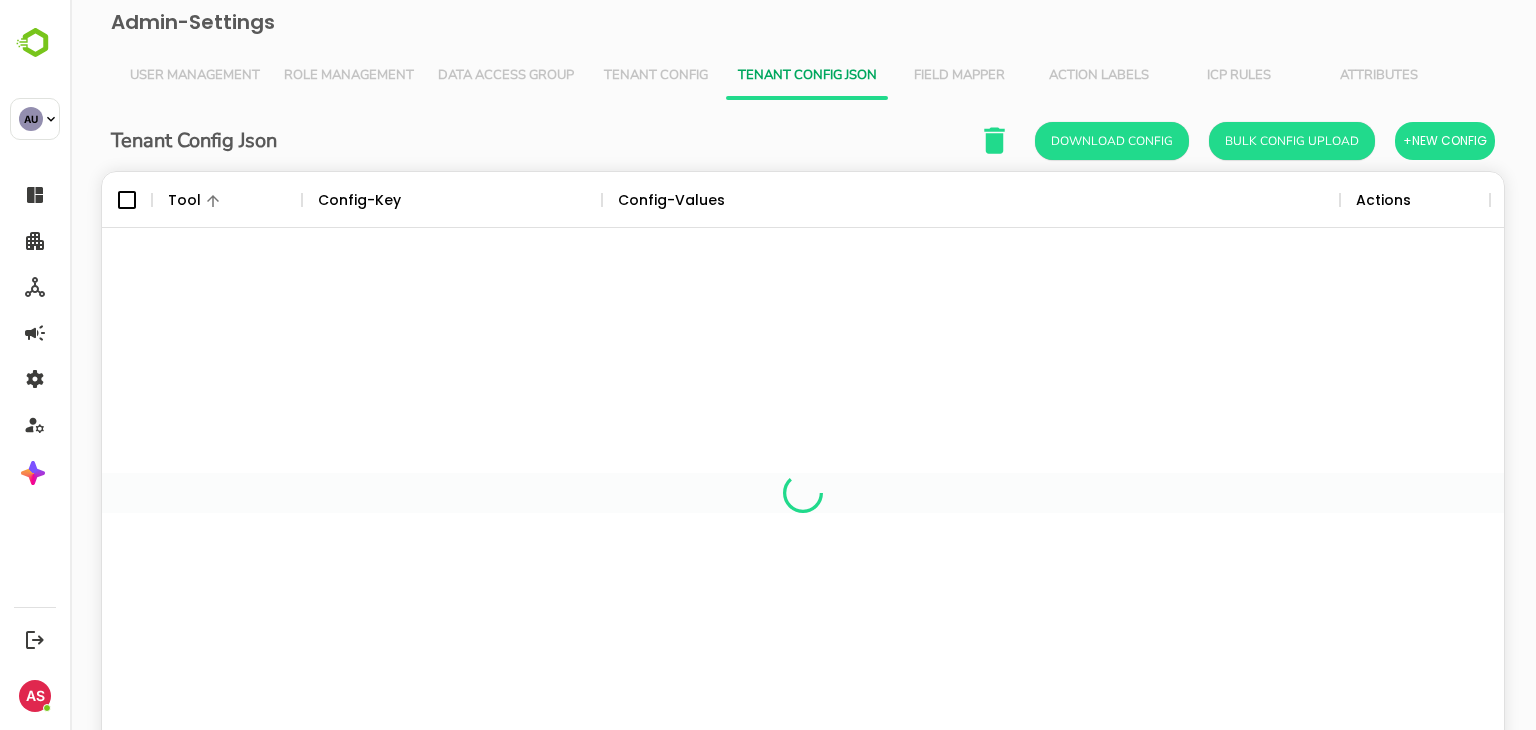 scroll, scrollTop: 16, scrollLeft: 16, axis: both 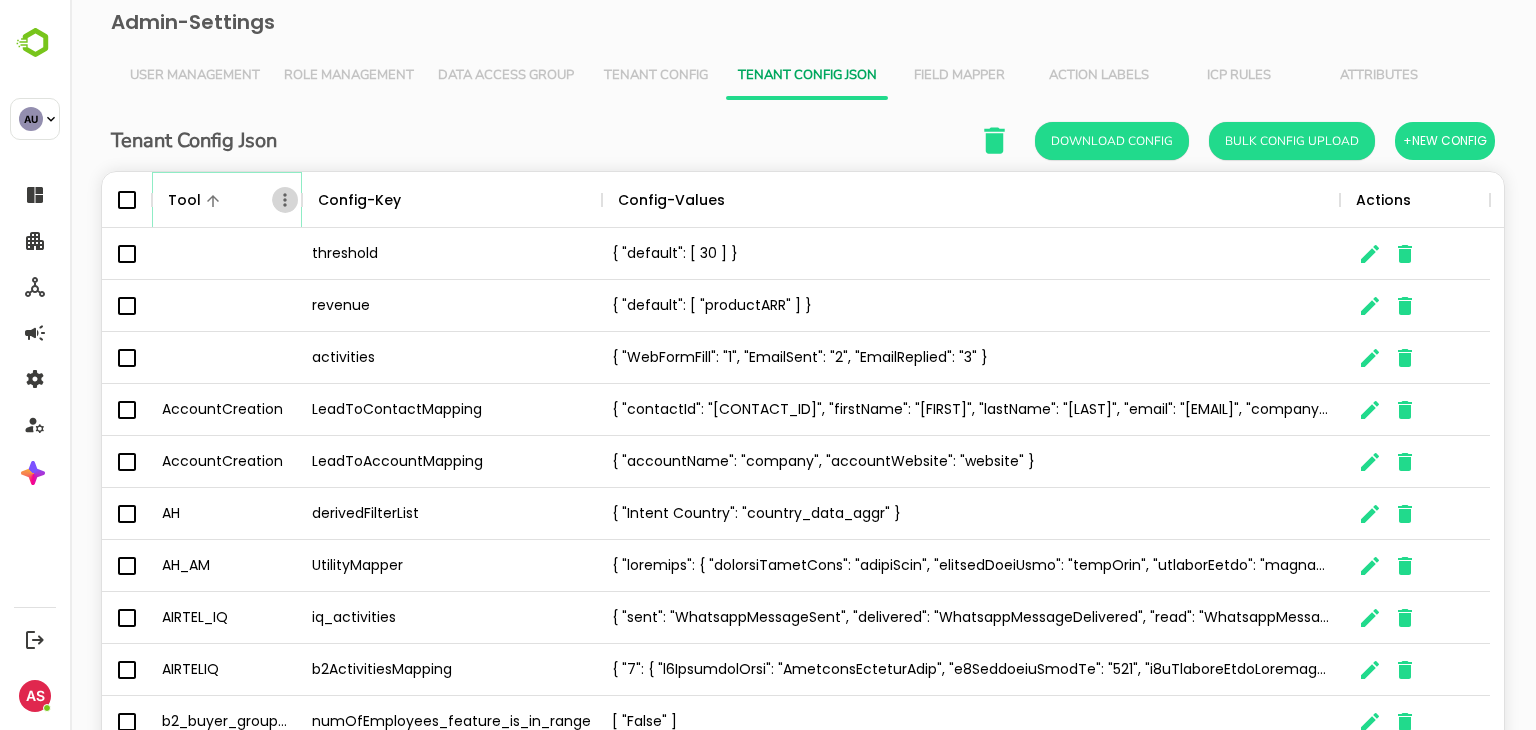 click 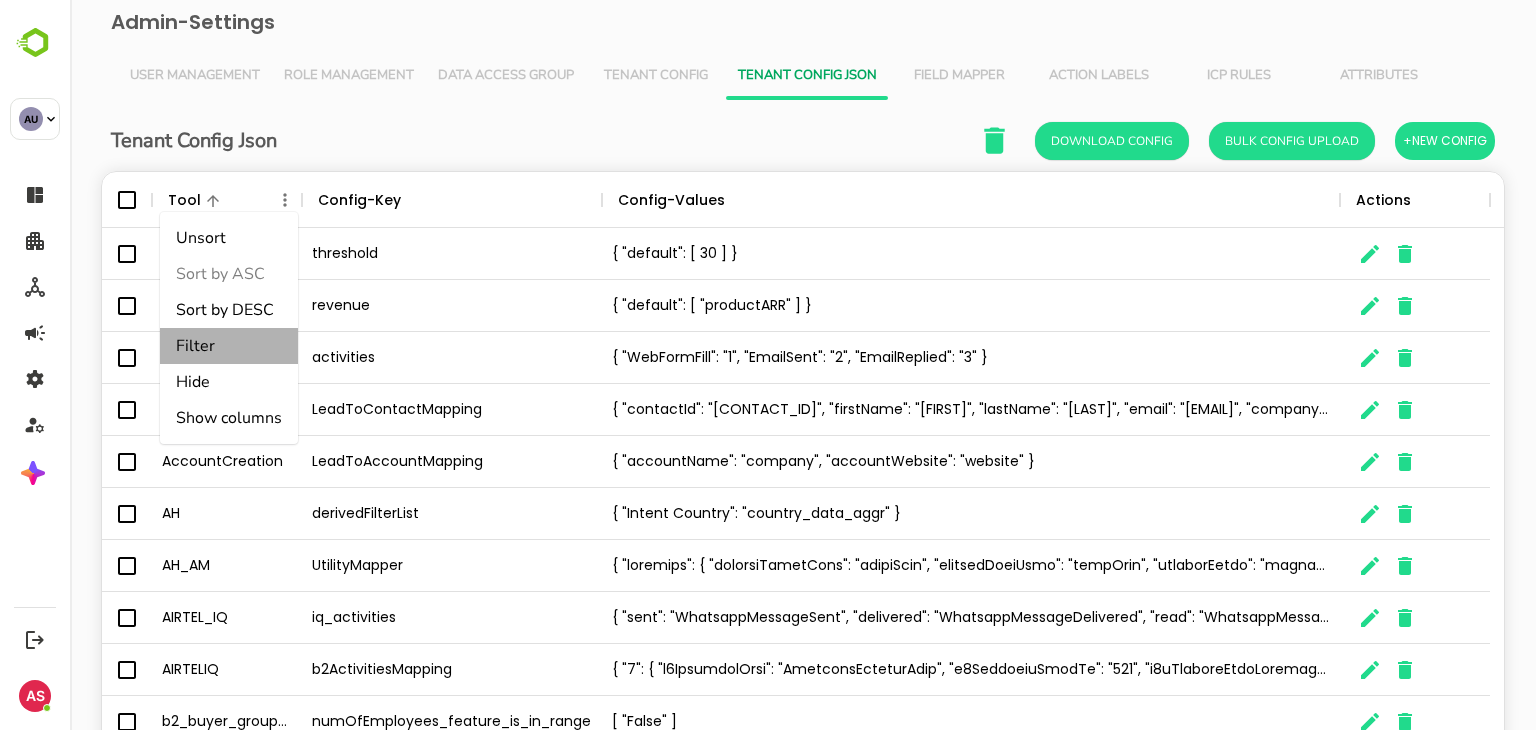 click on "Filter" at bounding box center [229, 346] 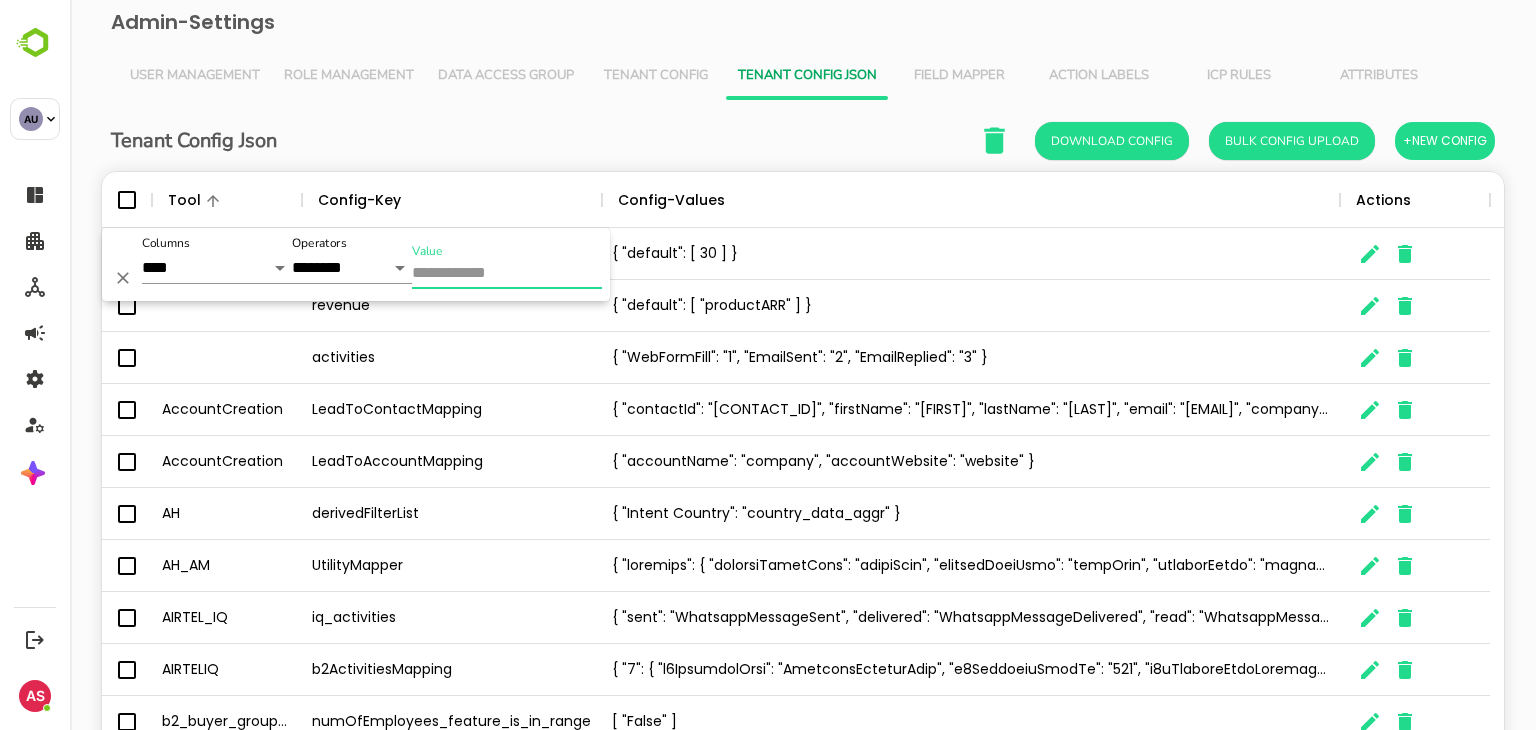 click on "Value" at bounding box center (507, 274) 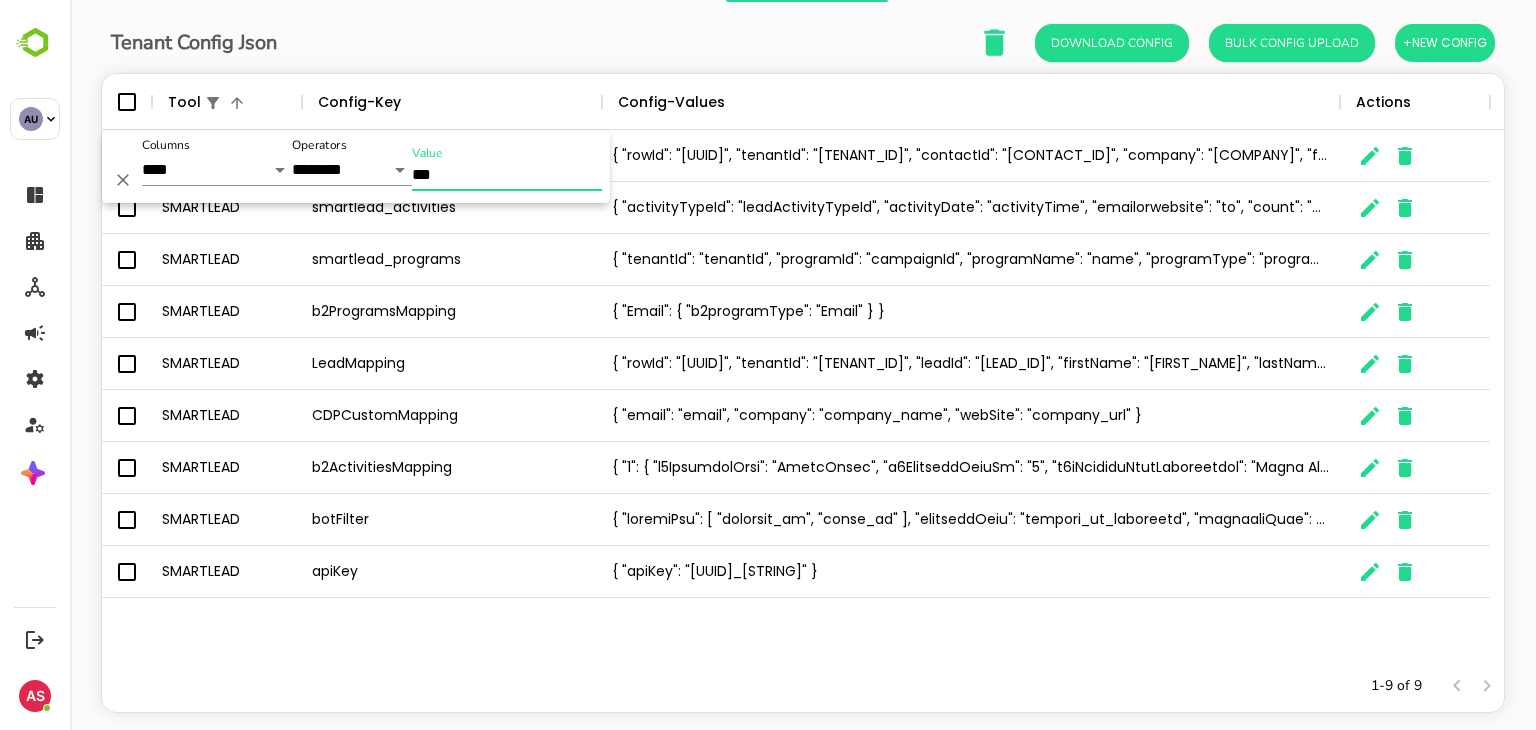 scroll, scrollTop: 104, scrollLeft: 0, axis: vertical 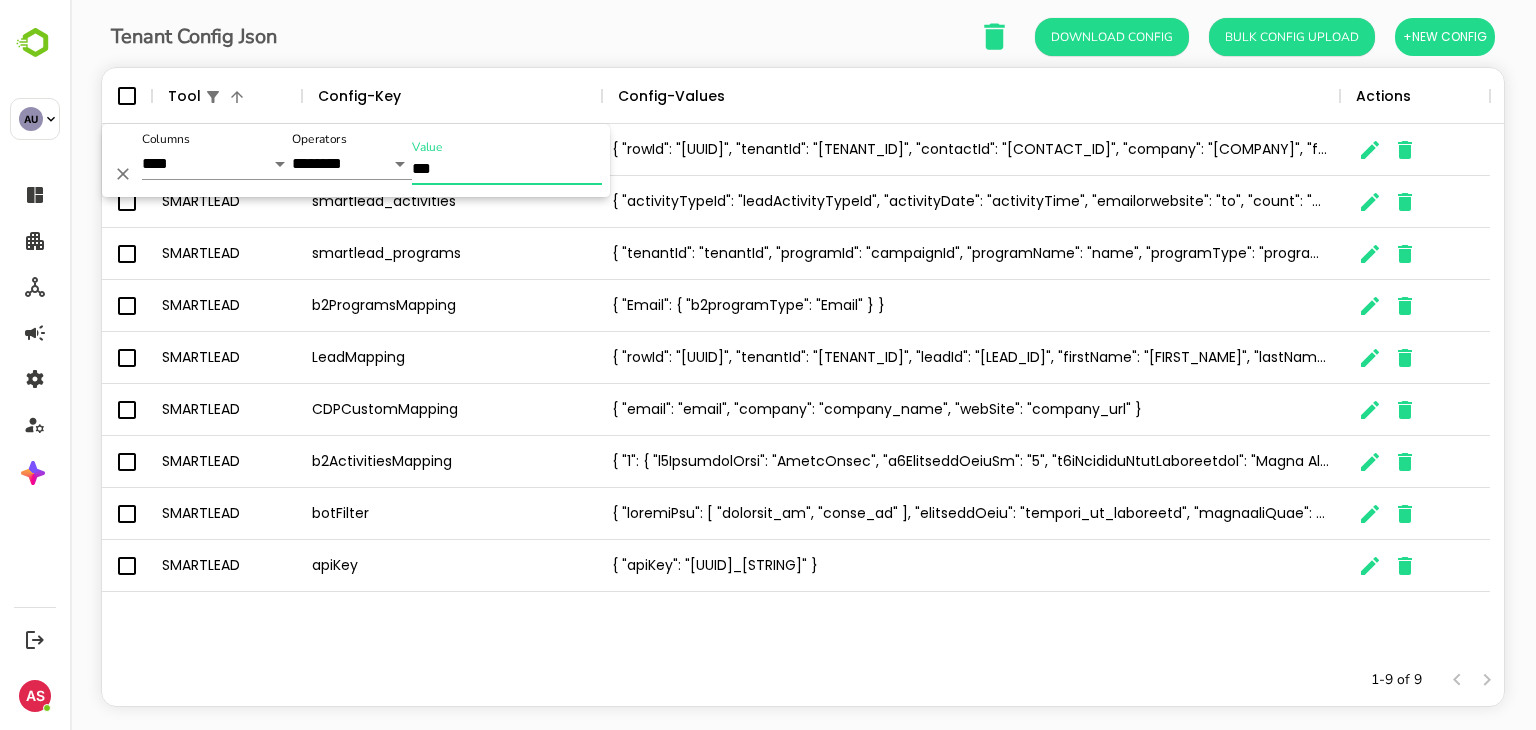 type on "***" 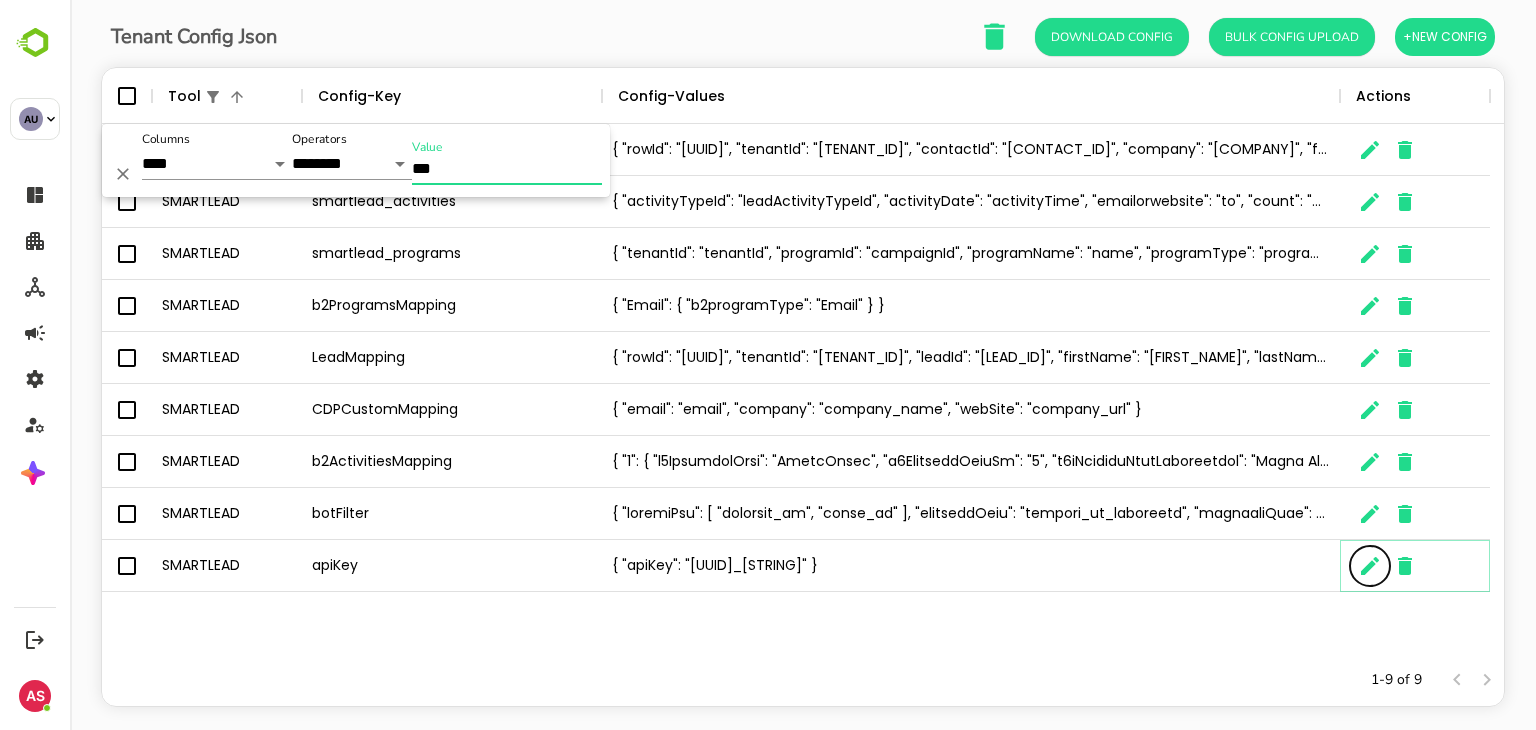 click at bounding box center (1370, 566) 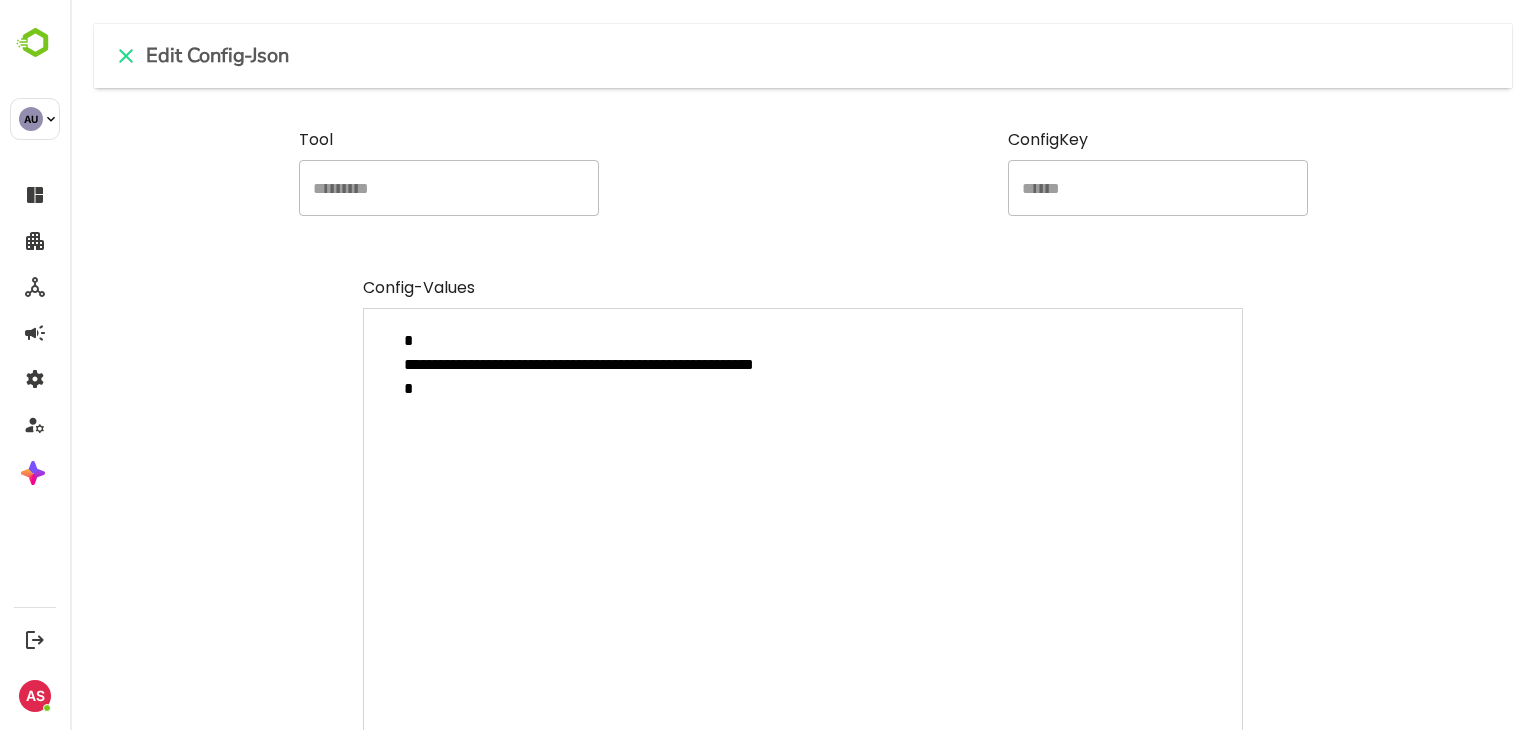 click on "**********" at bounding box center (803, 552) 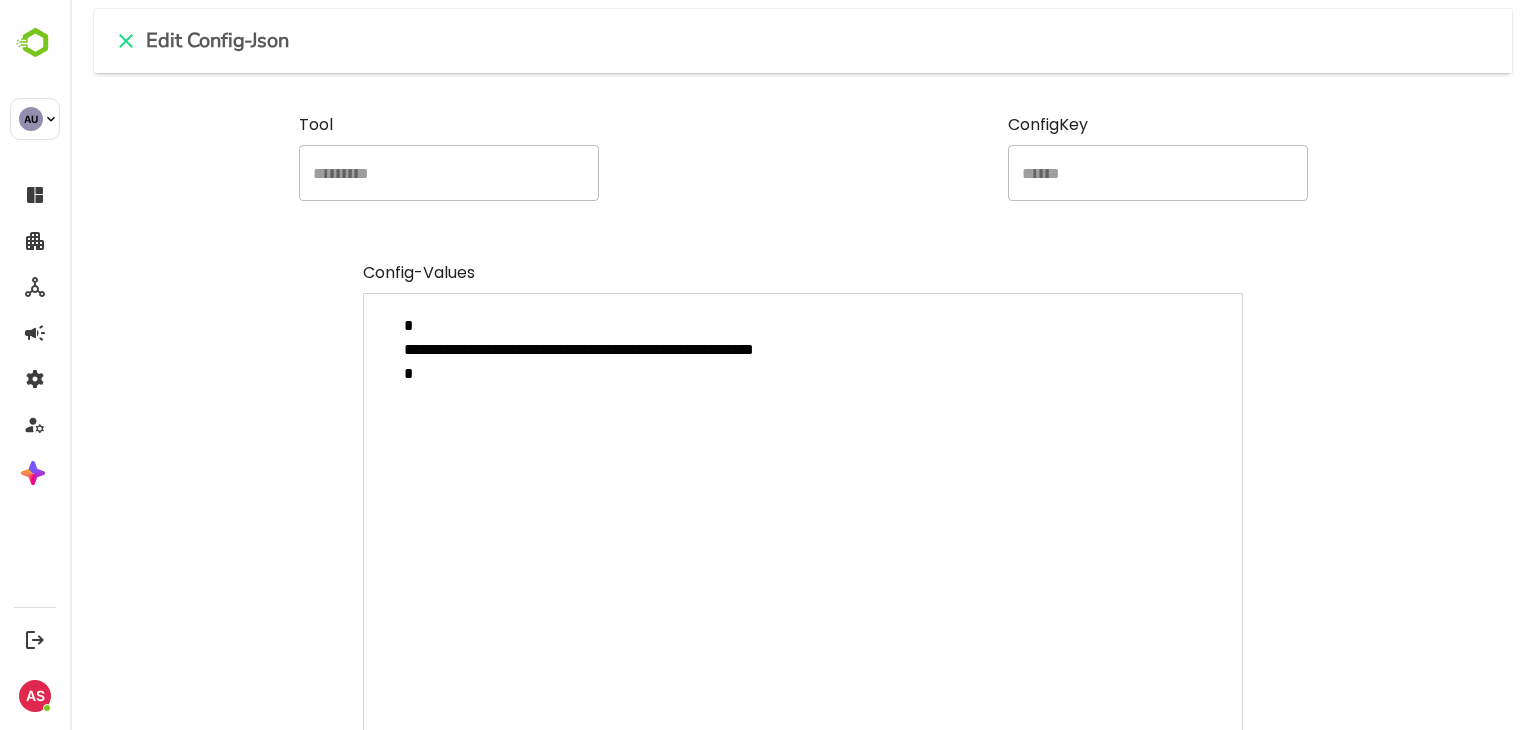 scroll, scrollTop: 0, scrollLeft: 0, axis: both 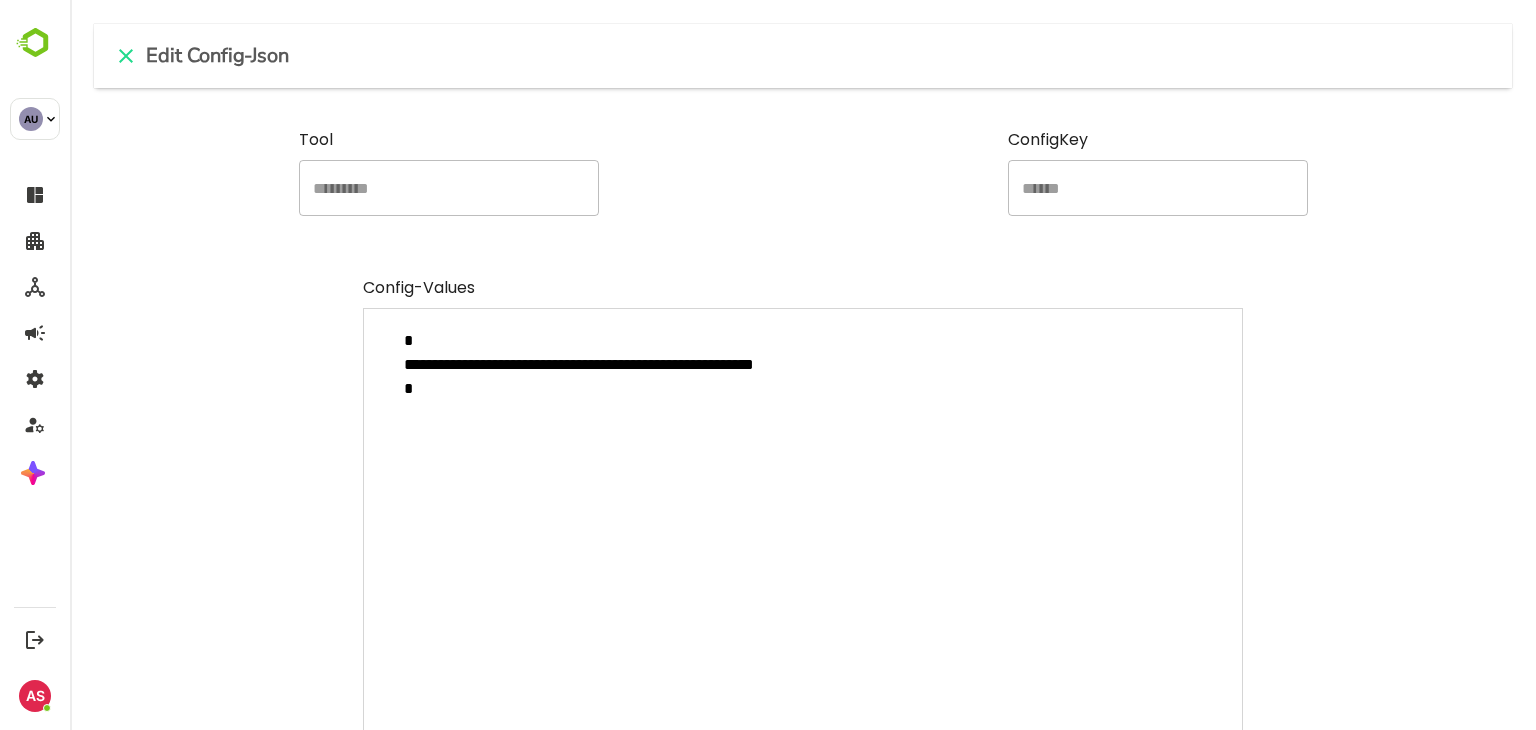 click on "**********" at bounding box center (803, 552) 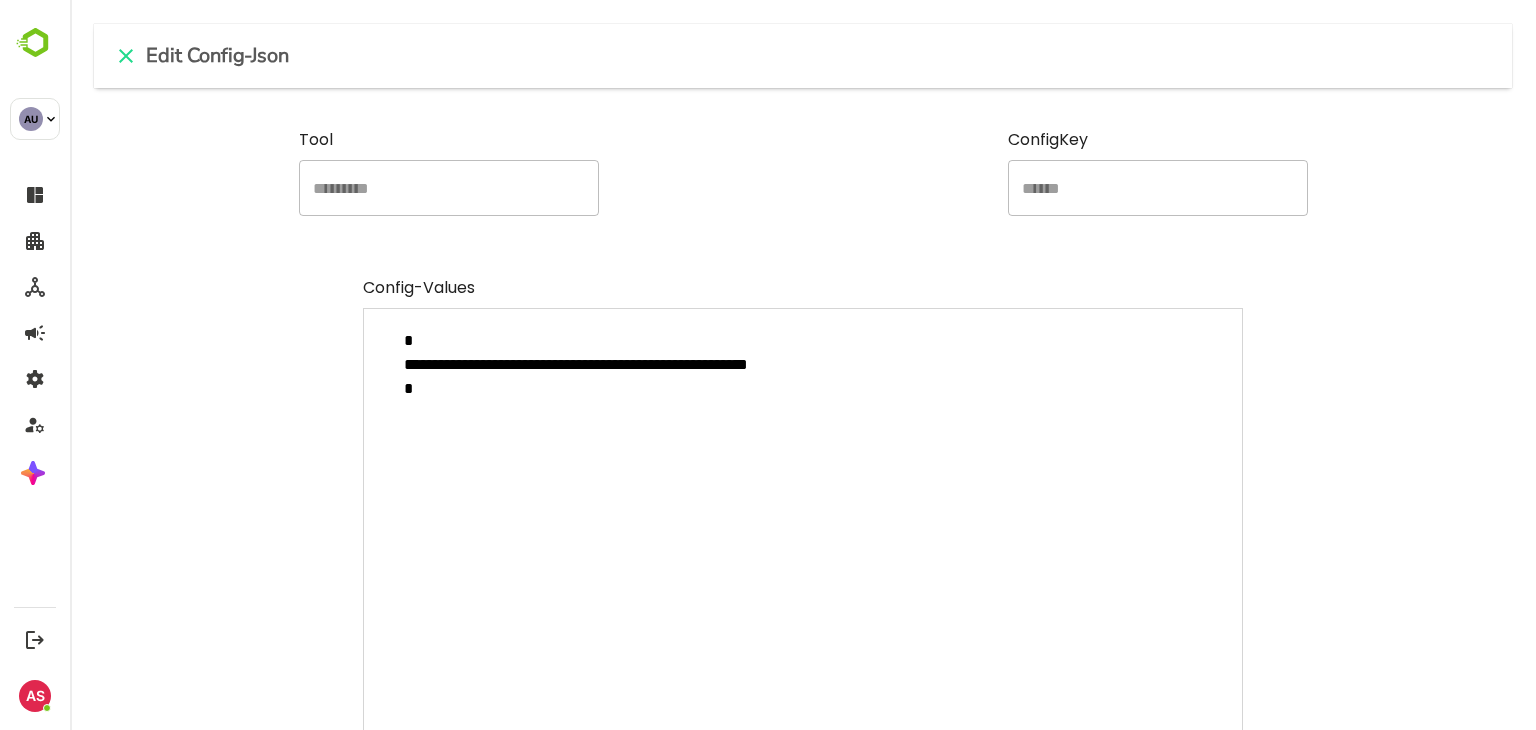 type on "**********" 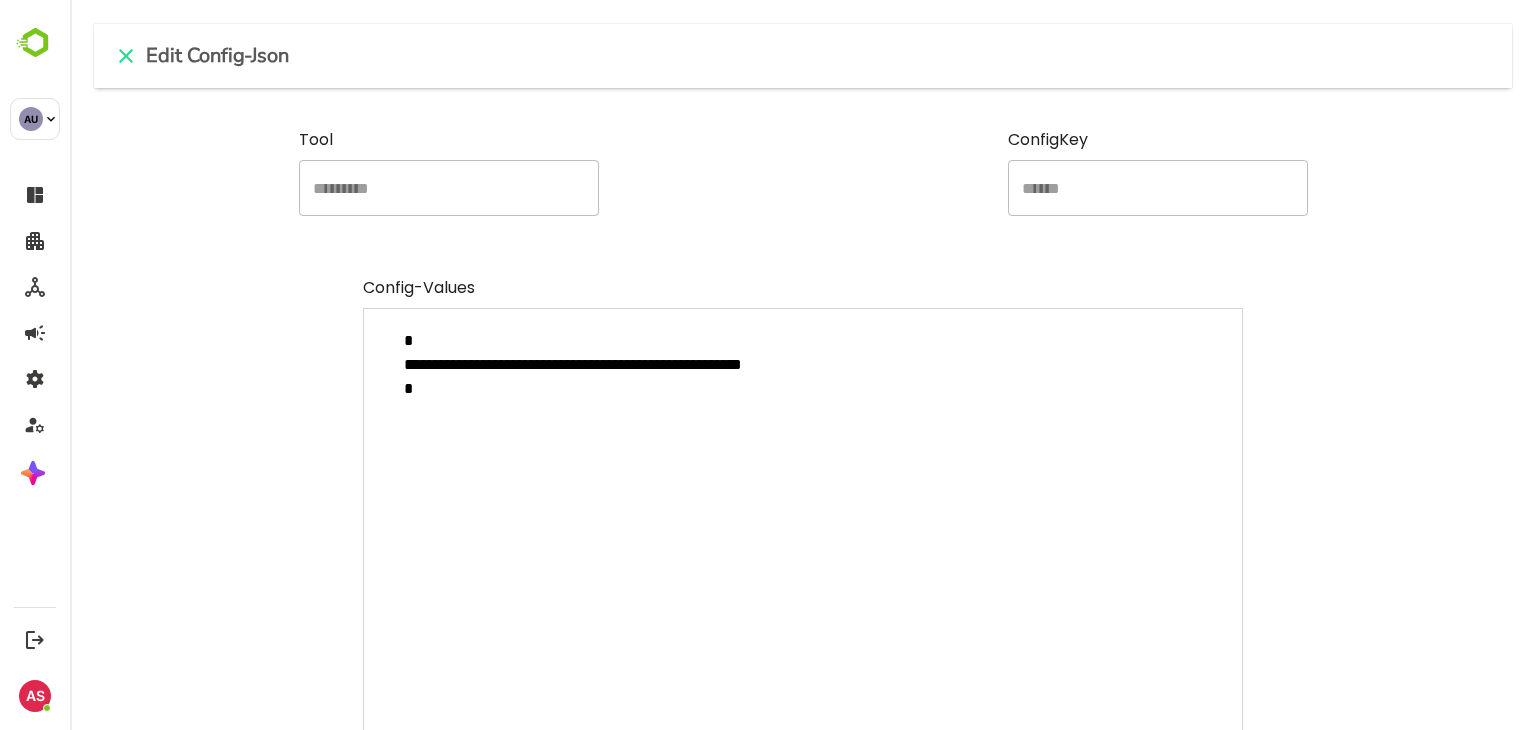 type on "**********" 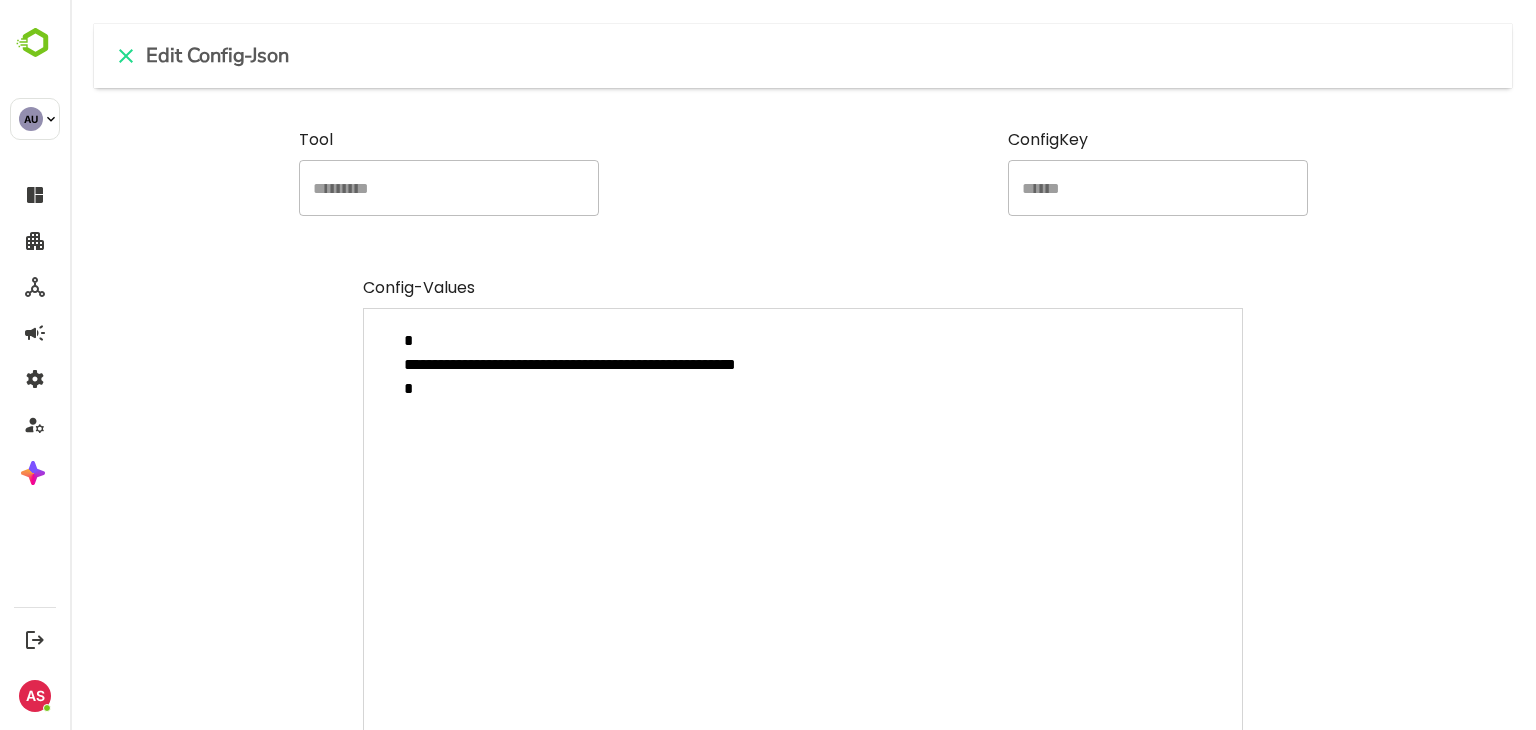 type on "**********" 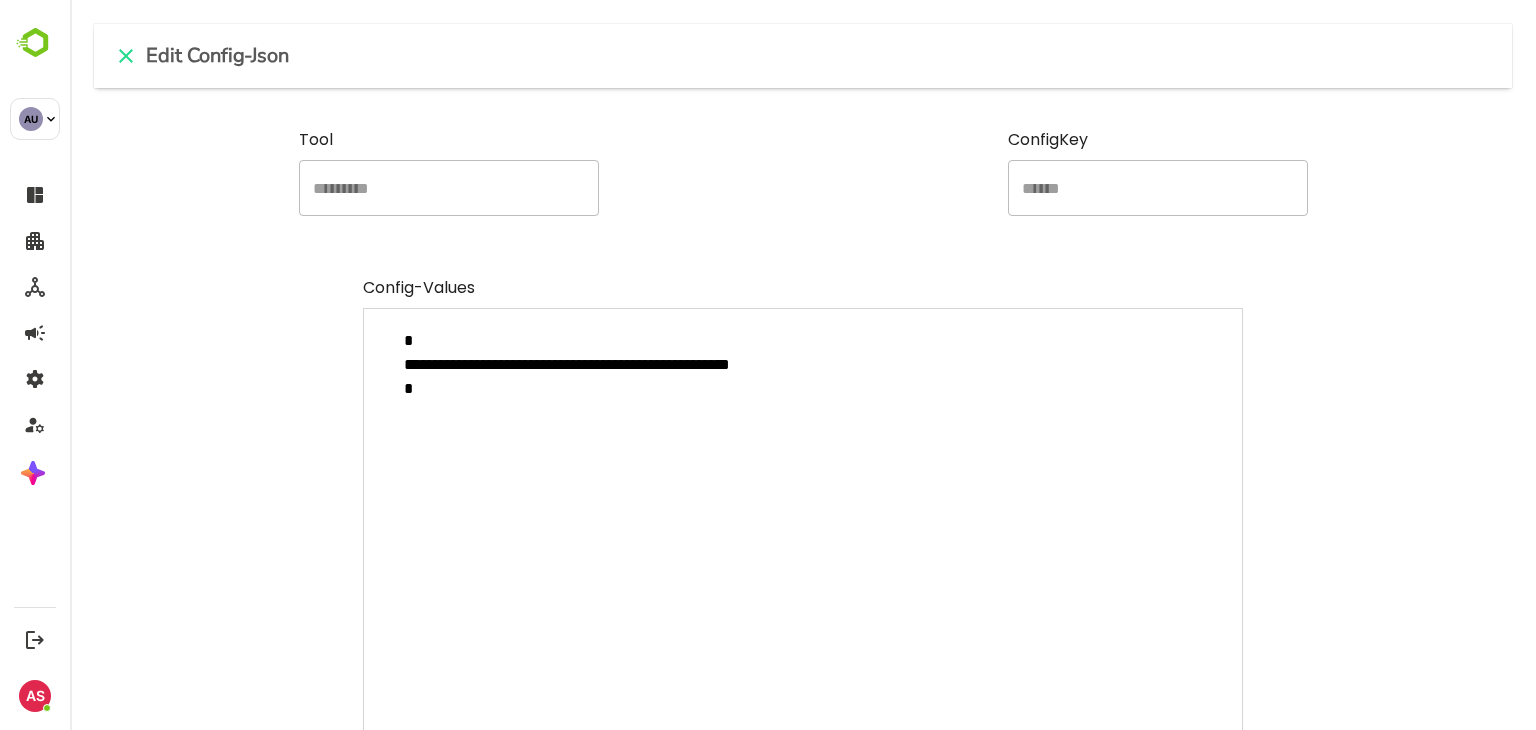 type on "**********" 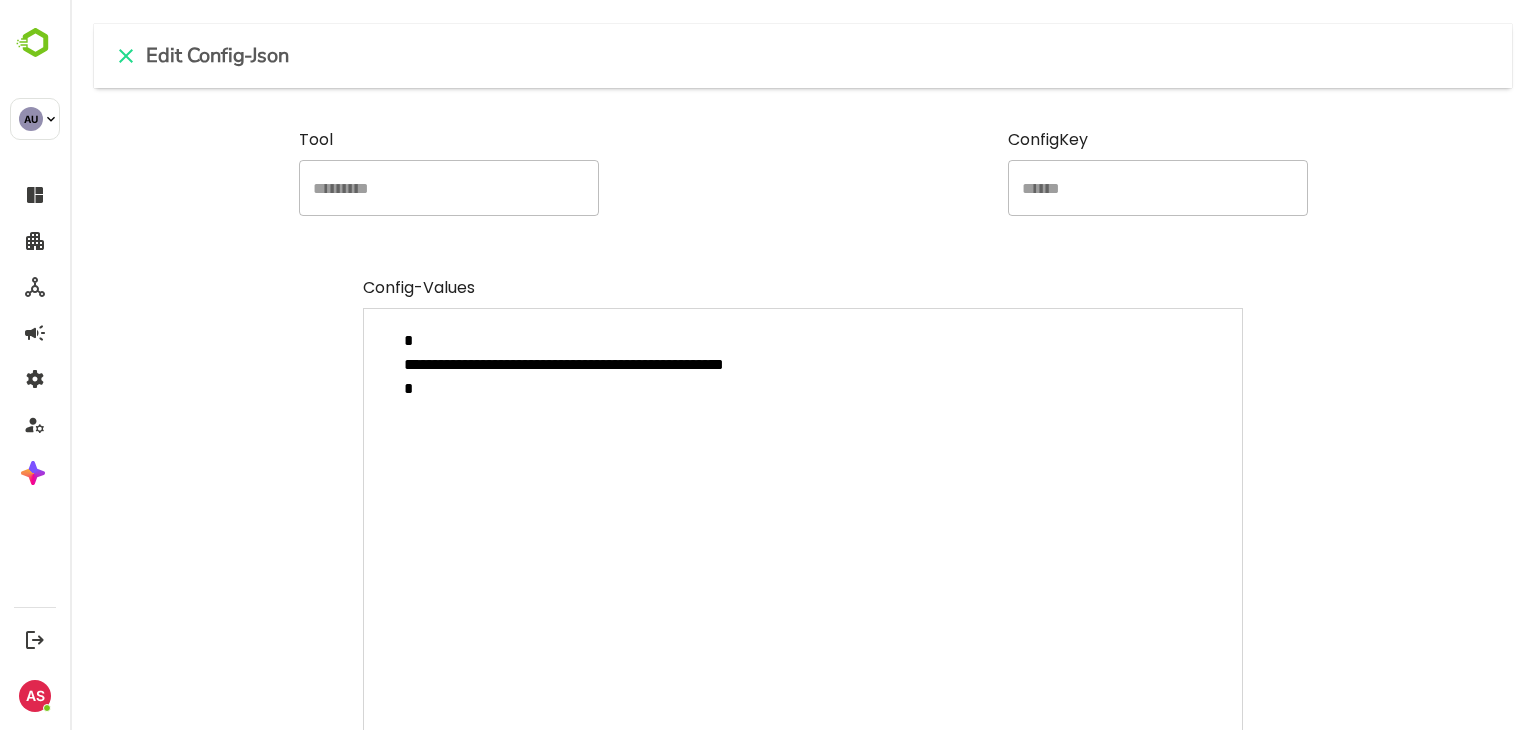 type on "**********" 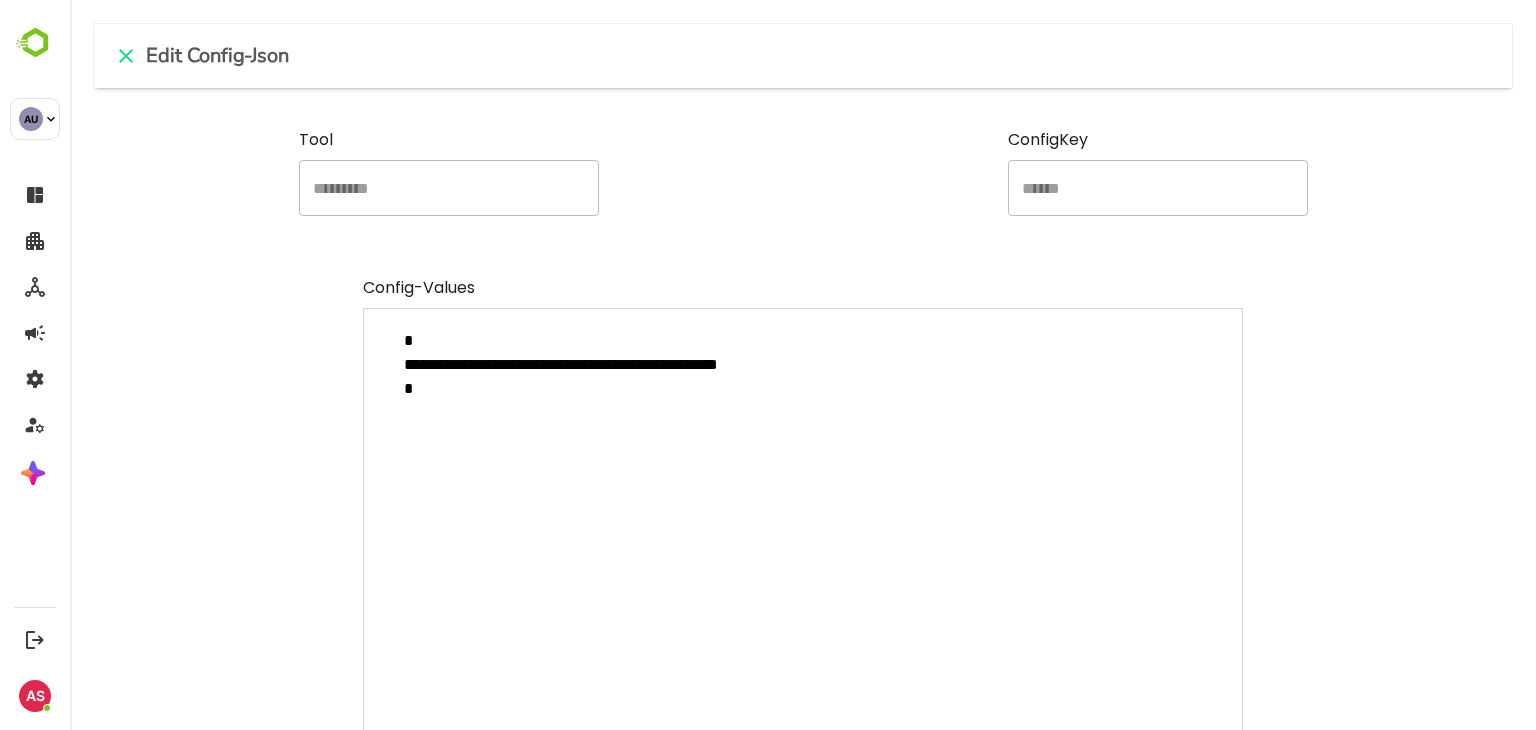 type on "**********" 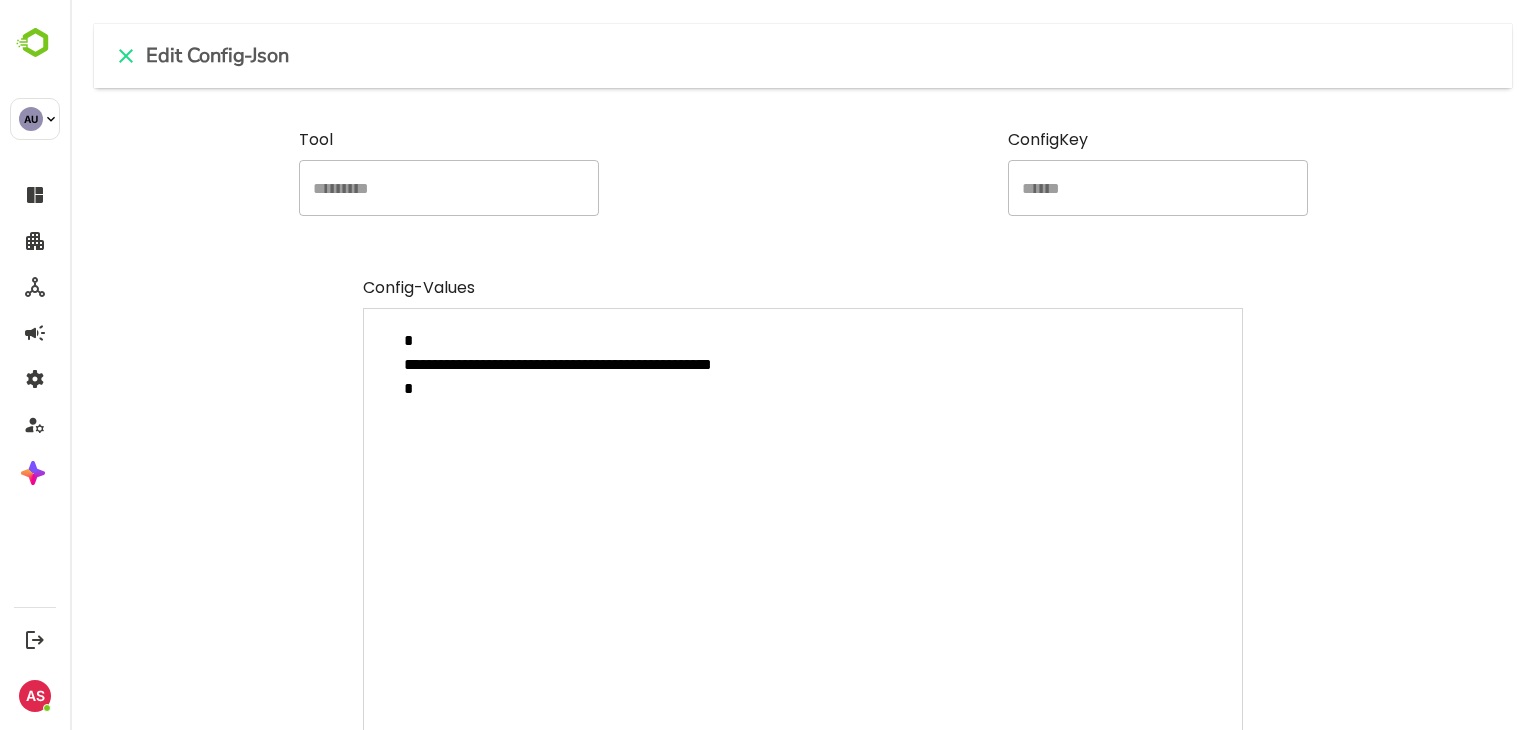 type on "**********" 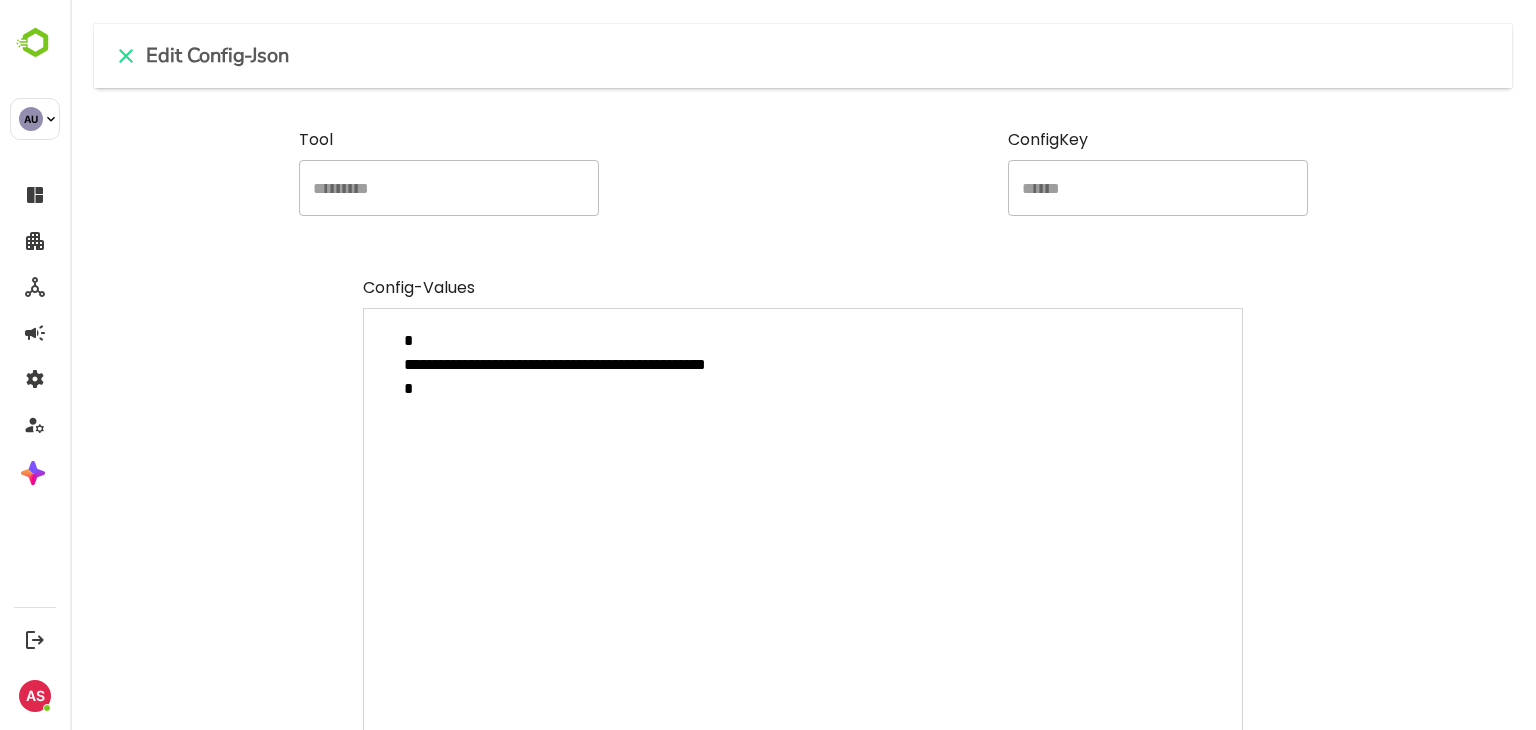 type on "**********" 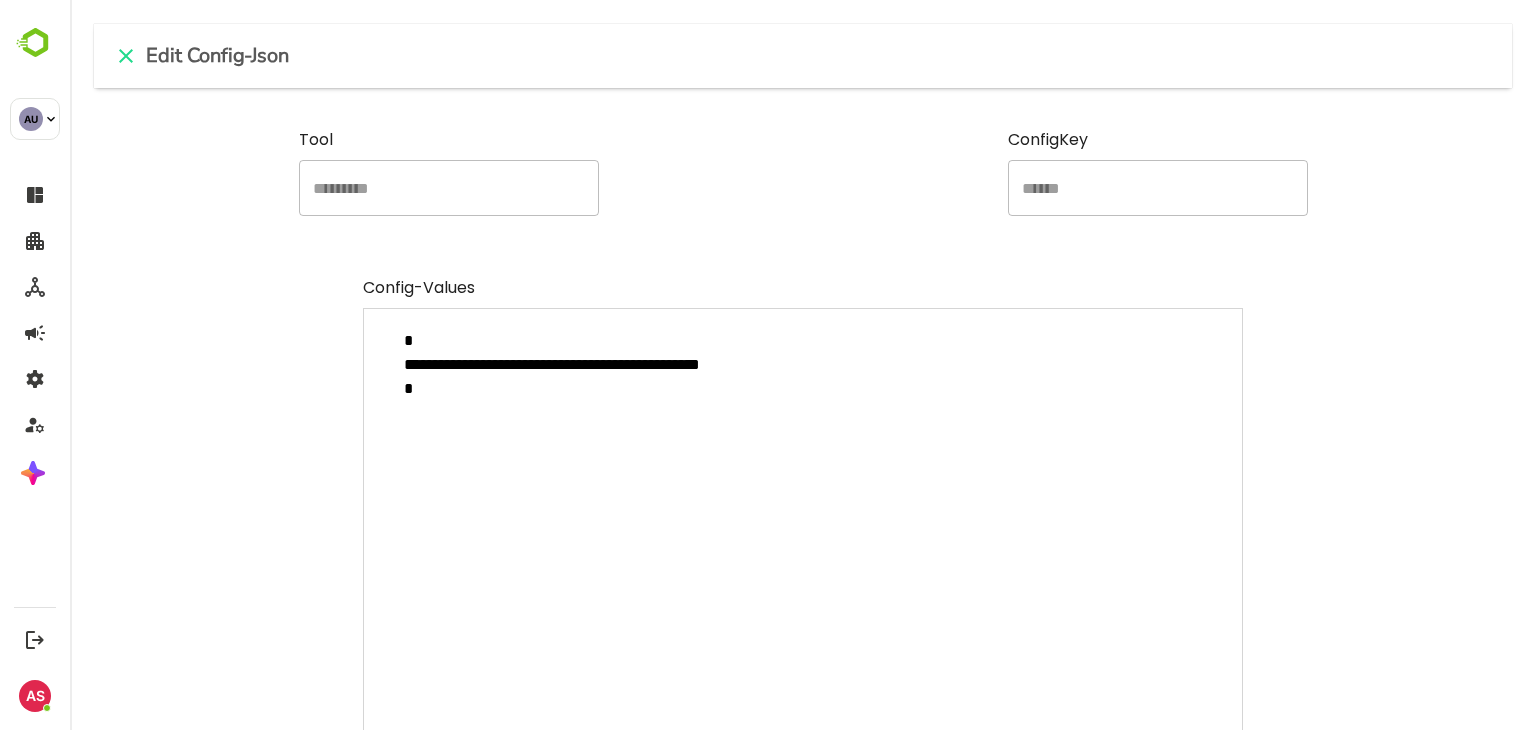 type on "**********" 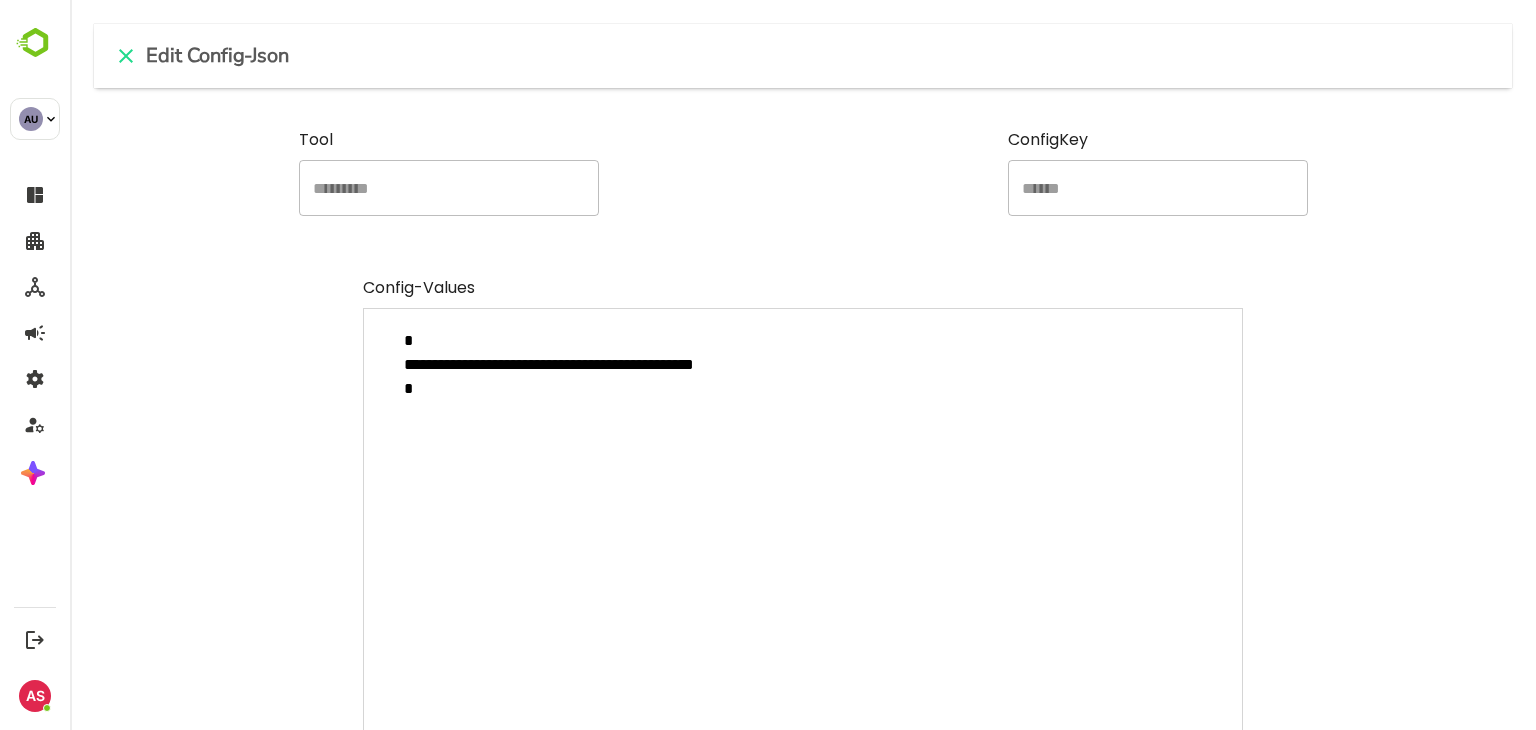 type on "**********" 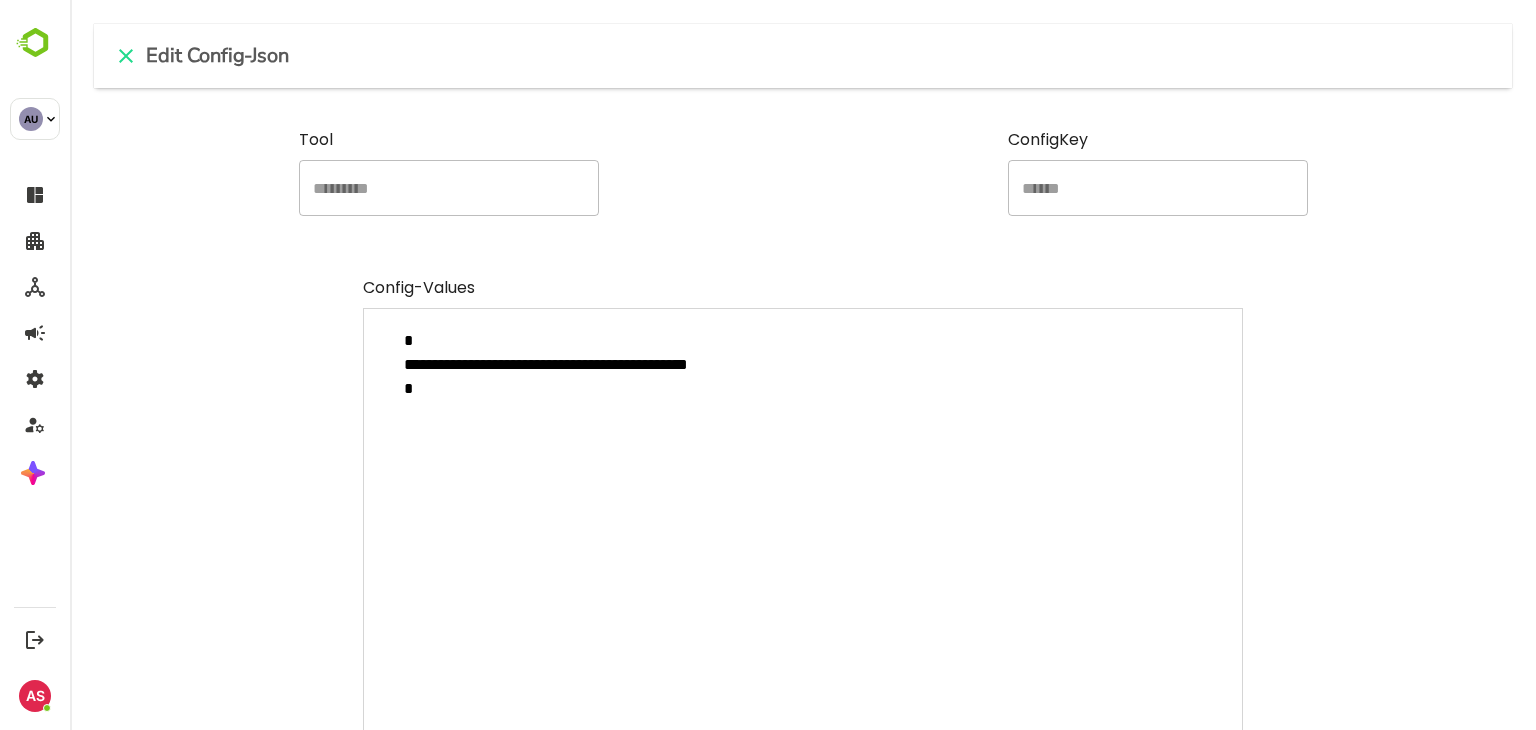 type on "**********" 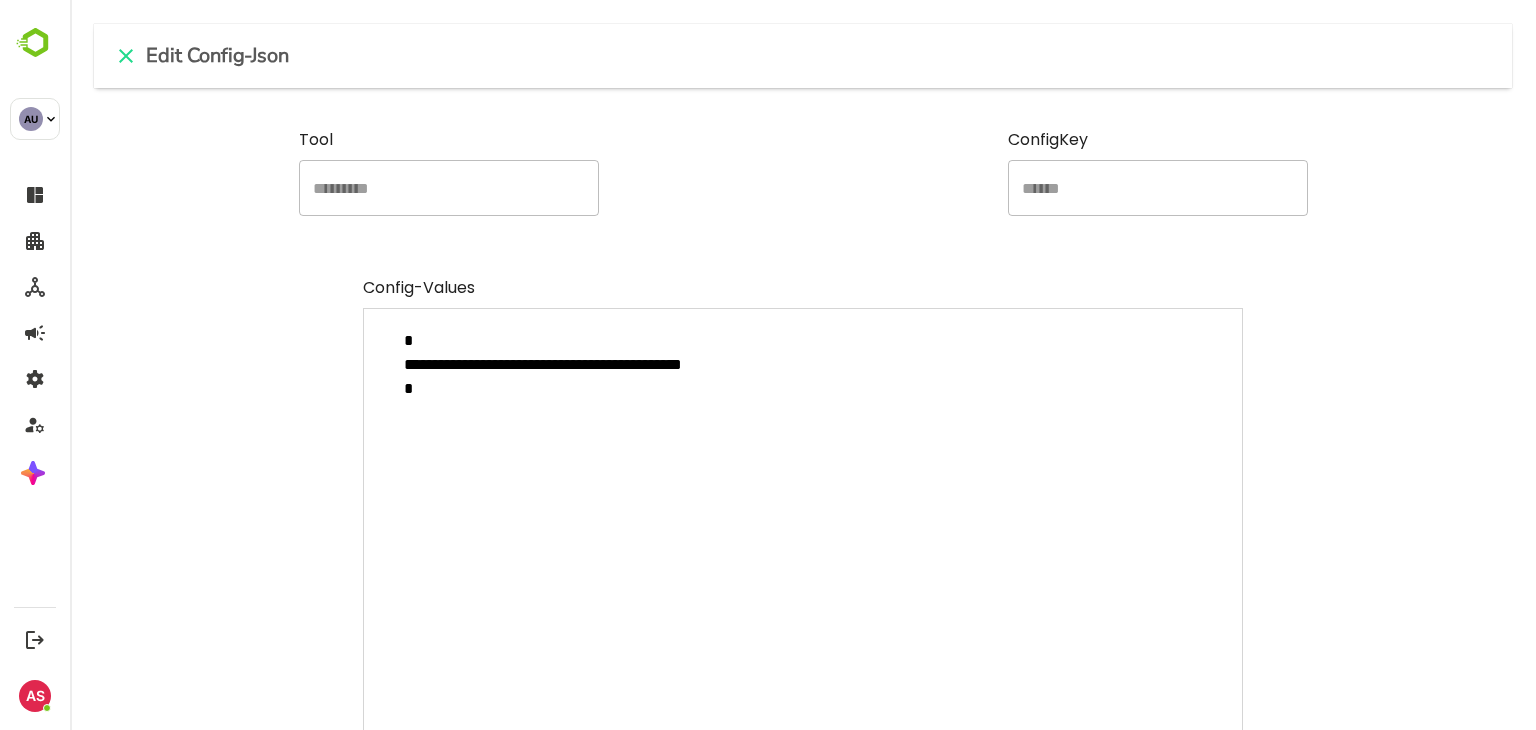 type on "**********" 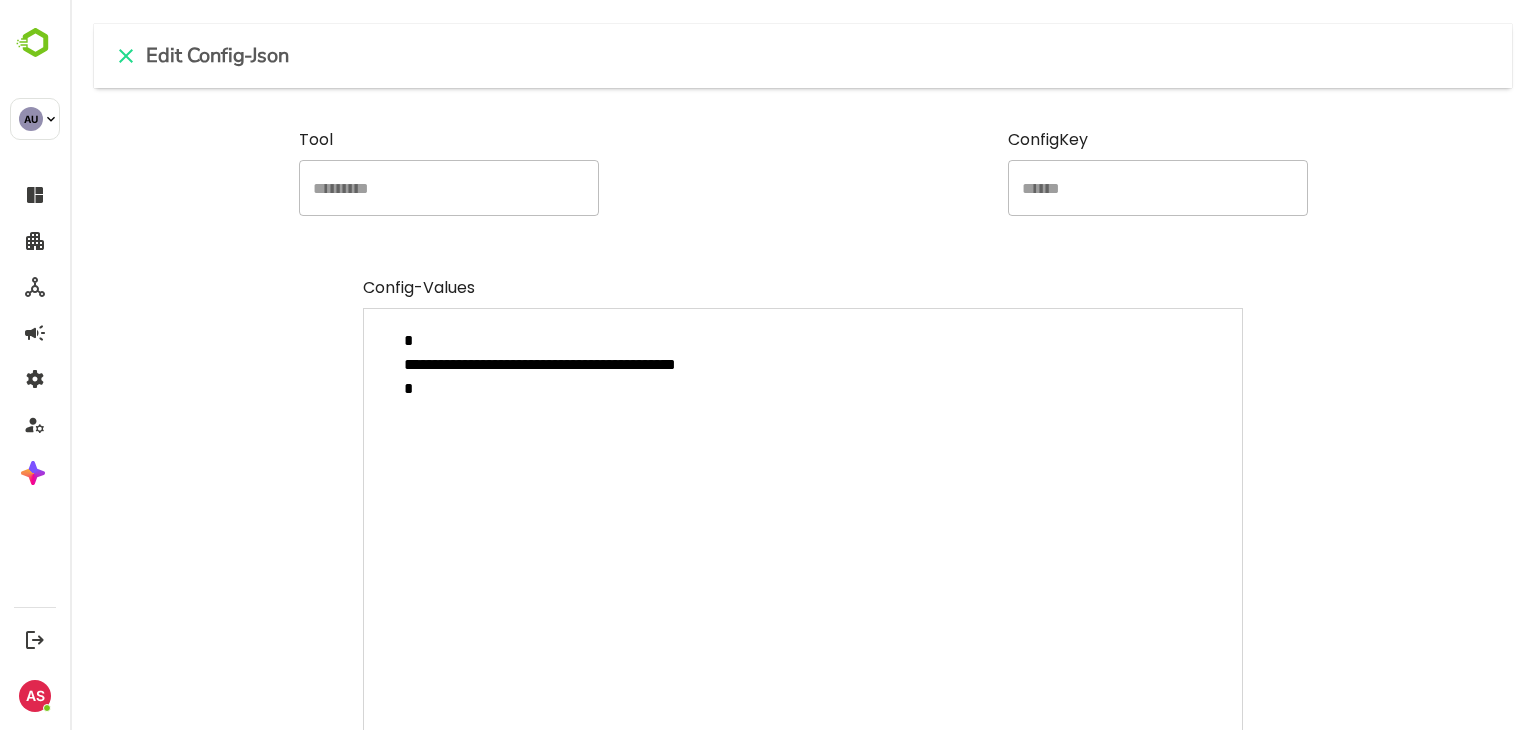 type on "**********" 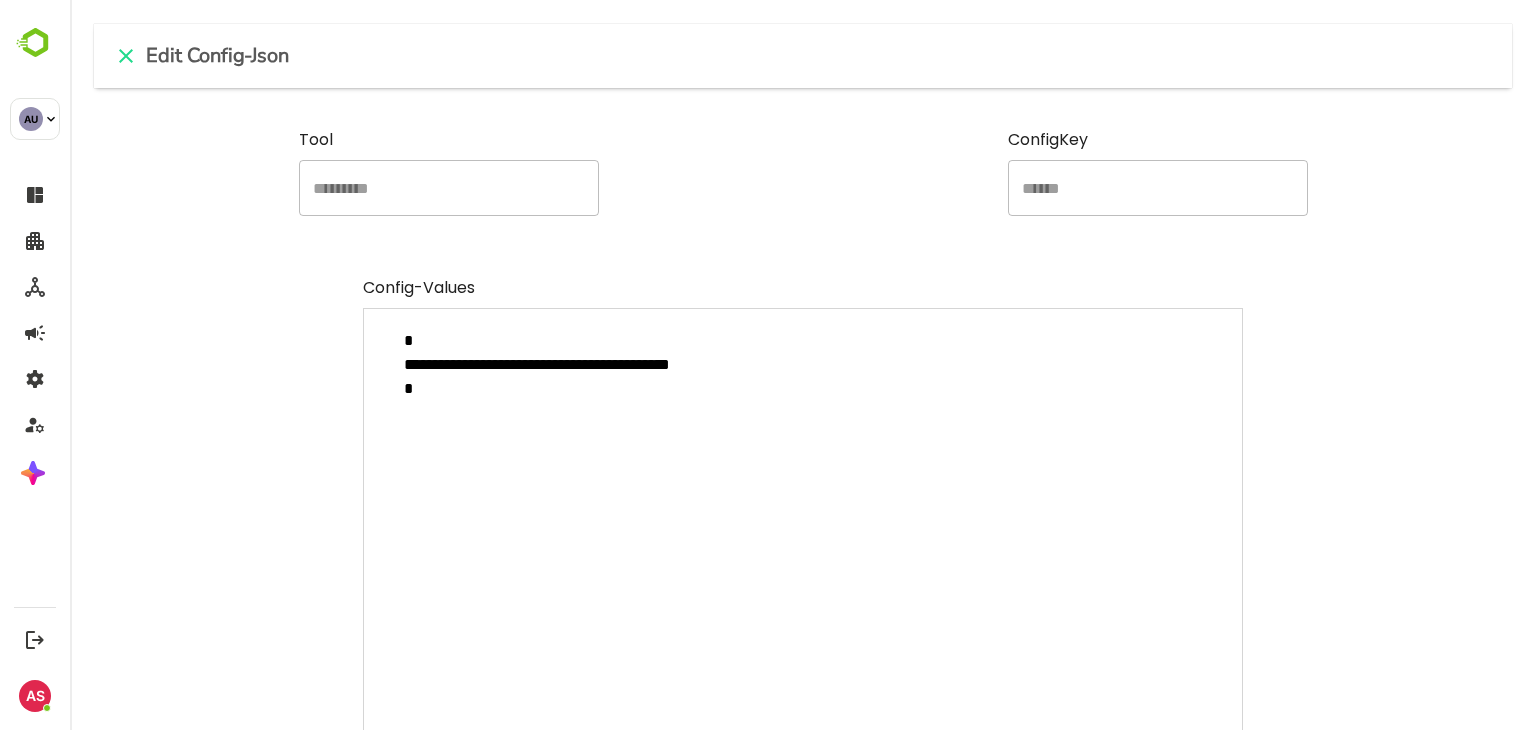 type on "**********" 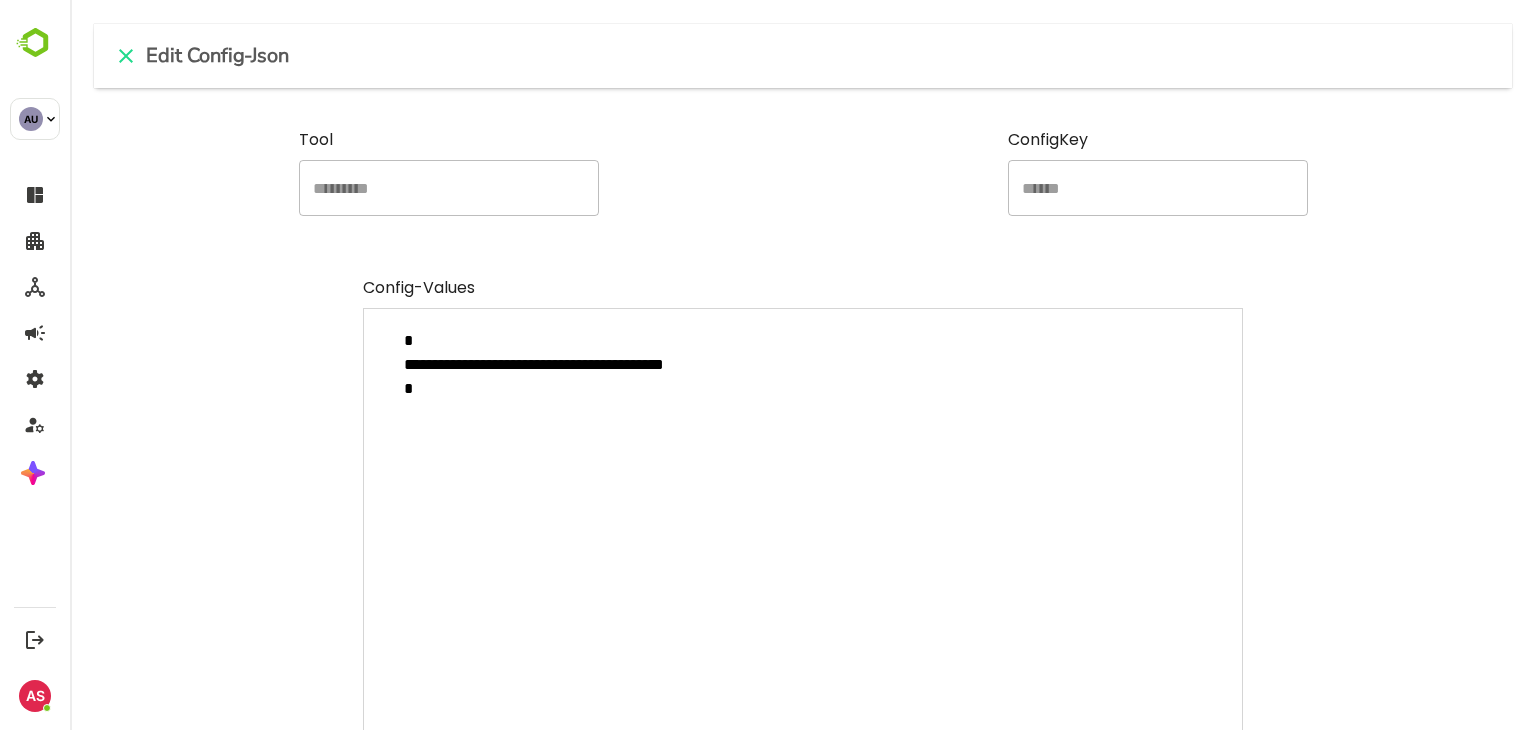 type on "**********" 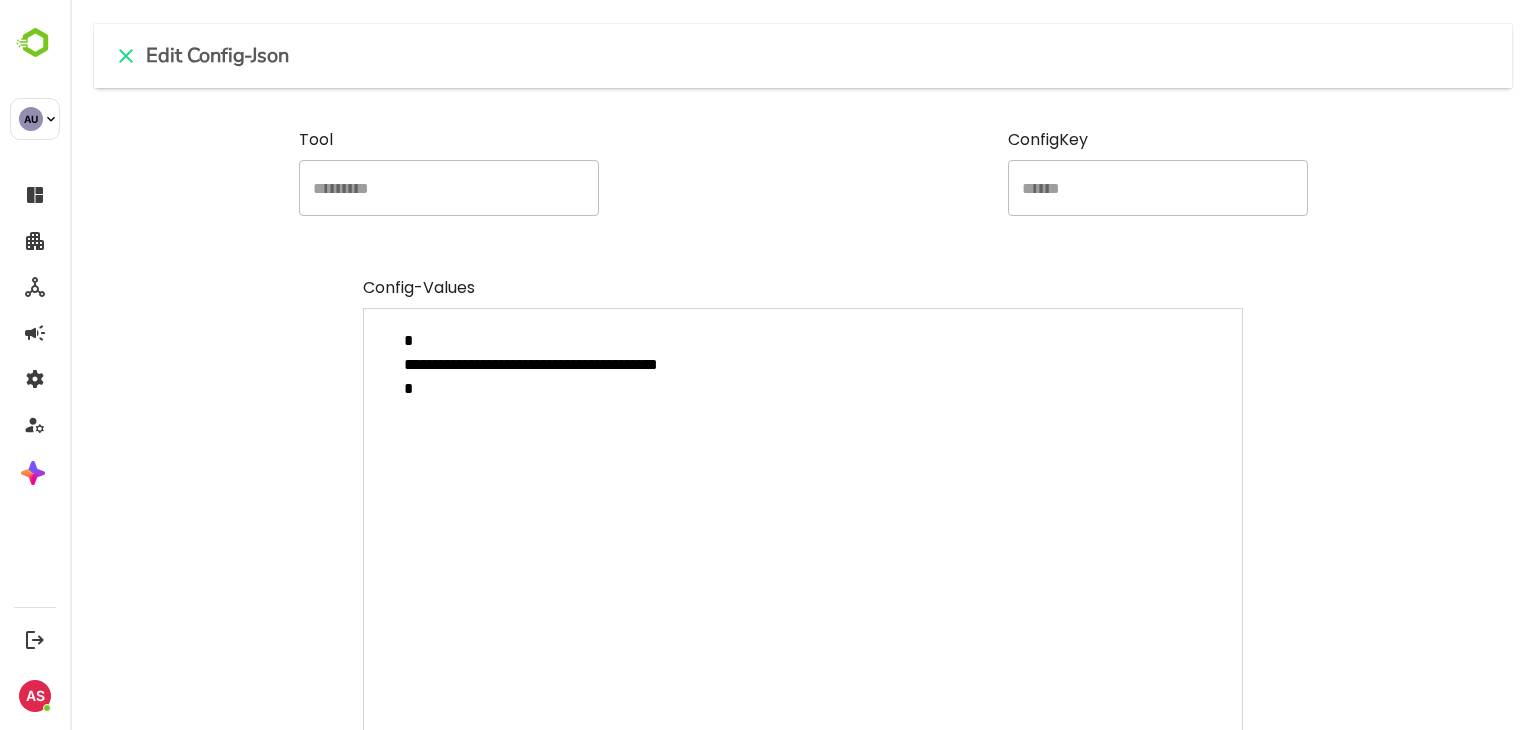 type on "**********" 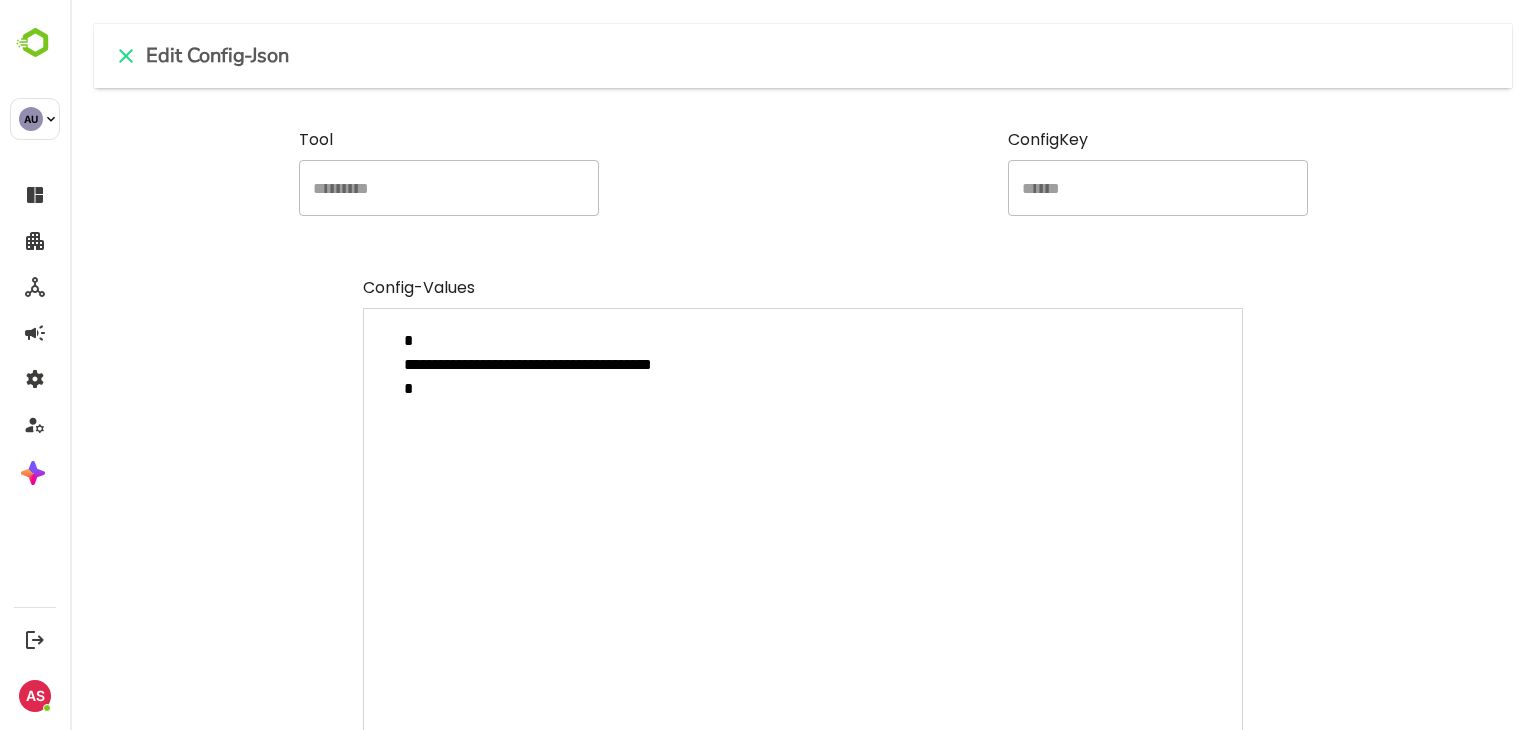 type on "**********" 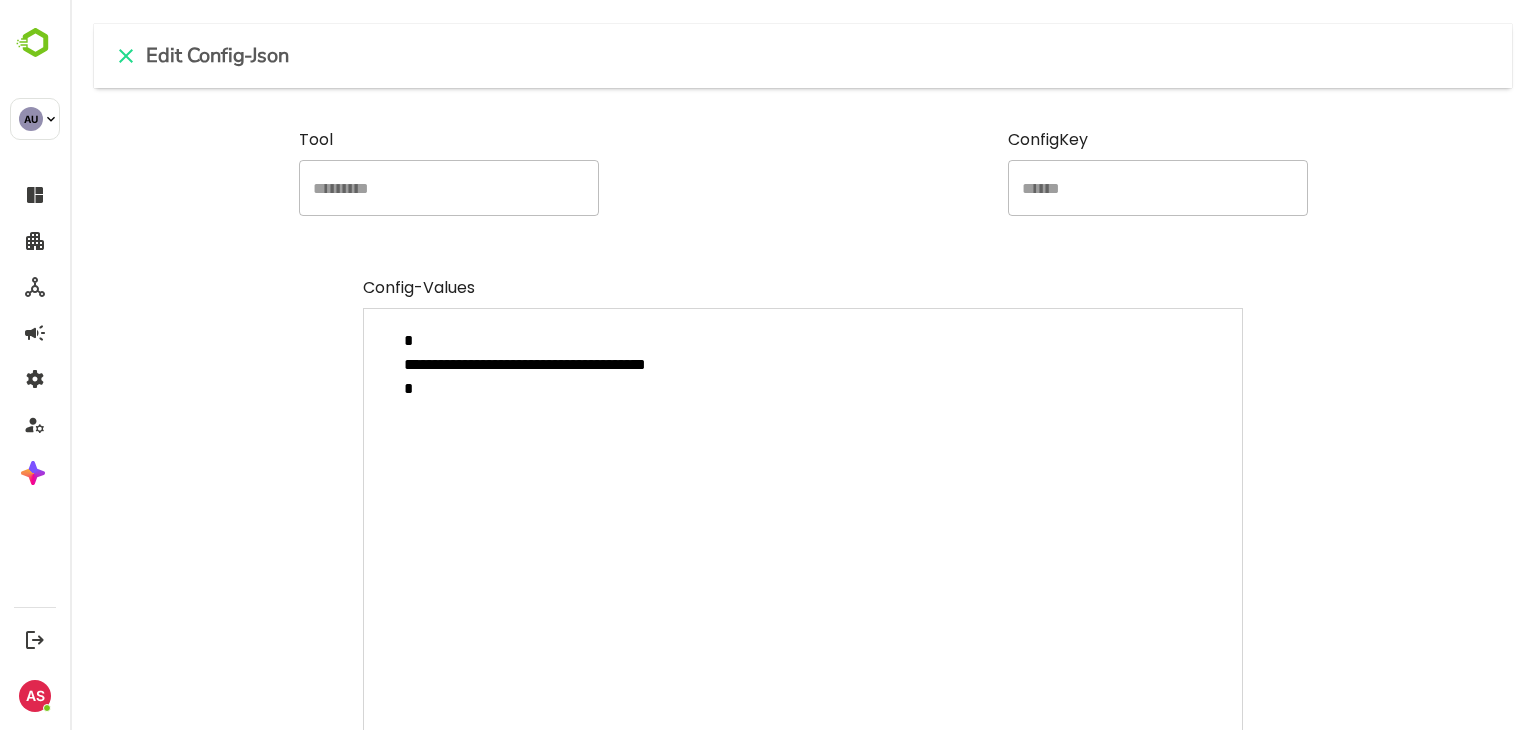 type on "**********" 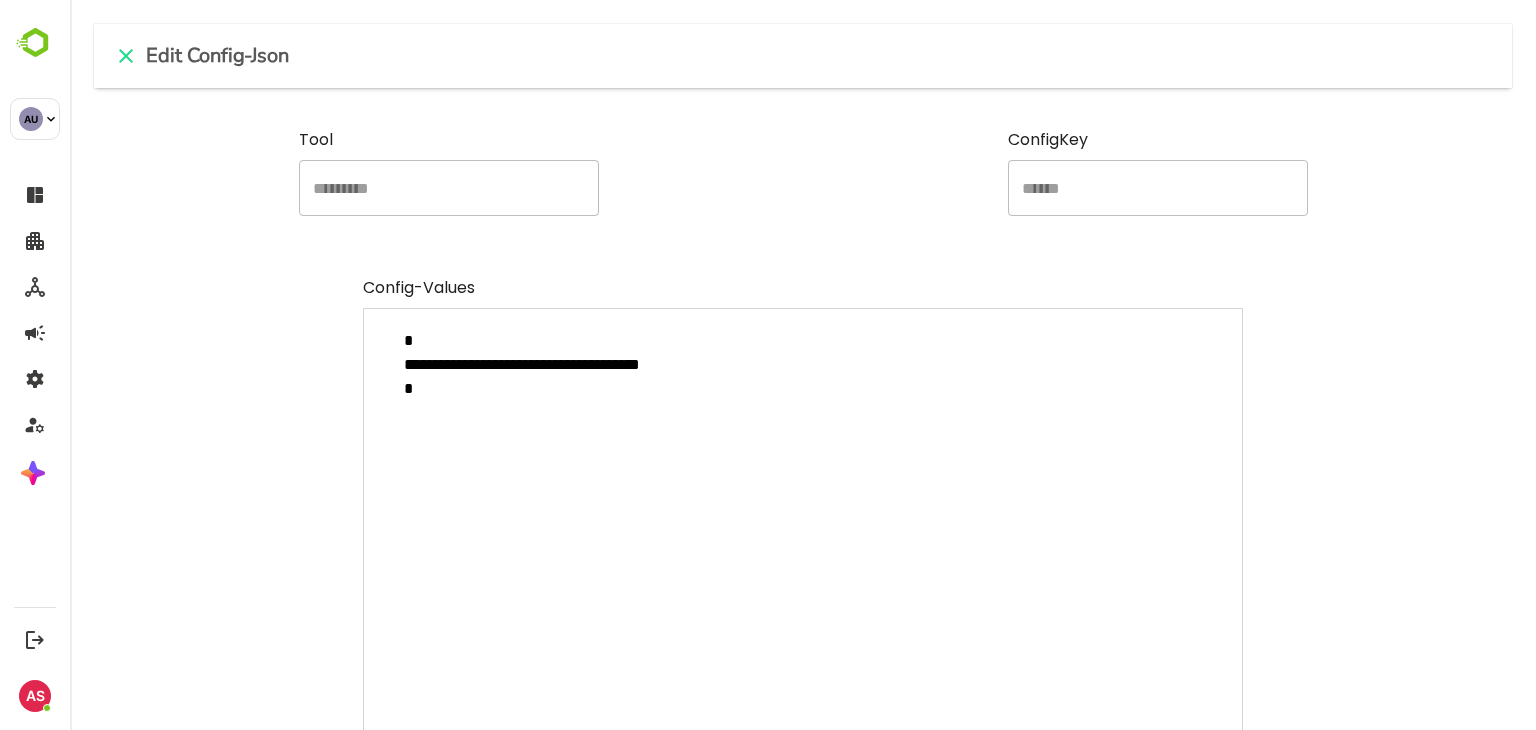 type on "**********" 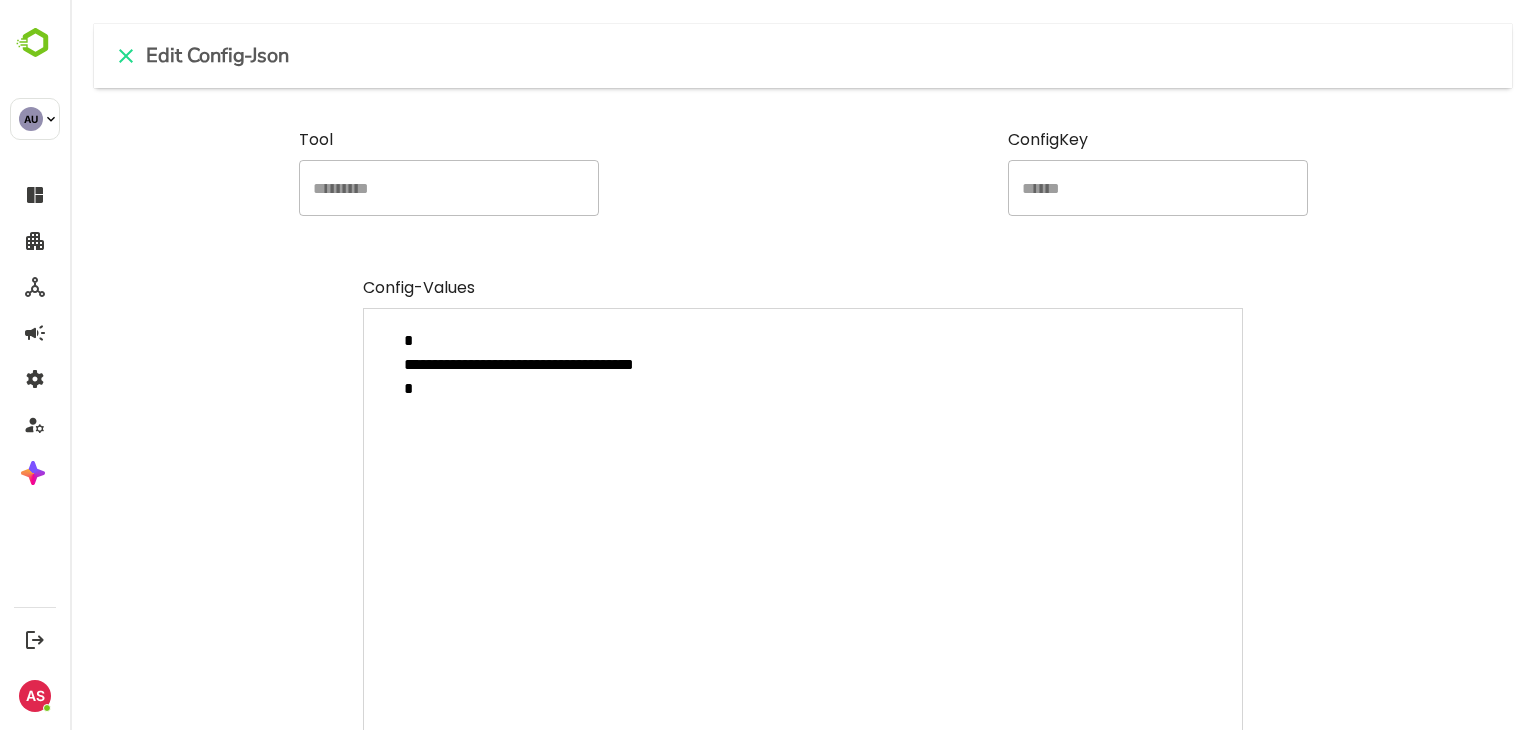 type on "**********" 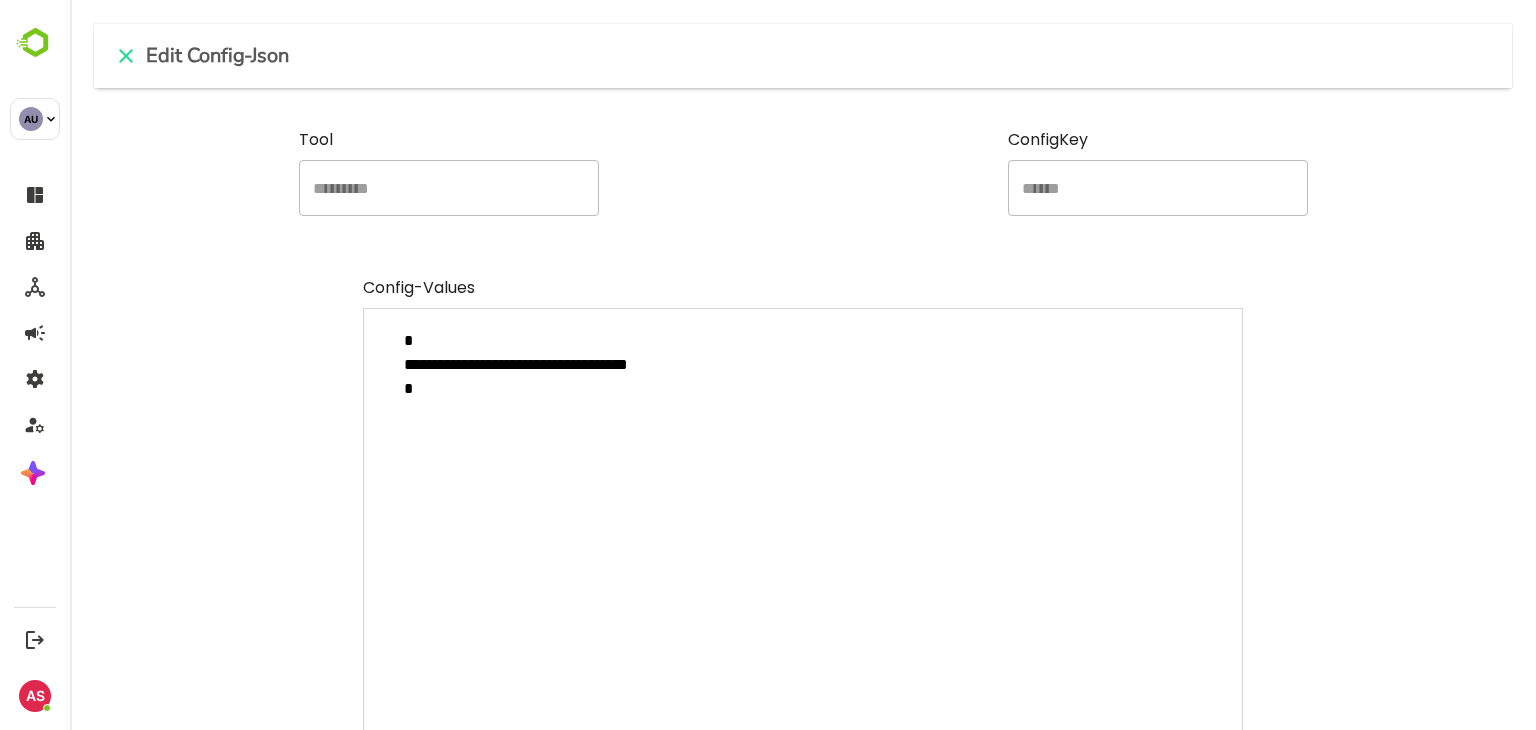 type on "**********" 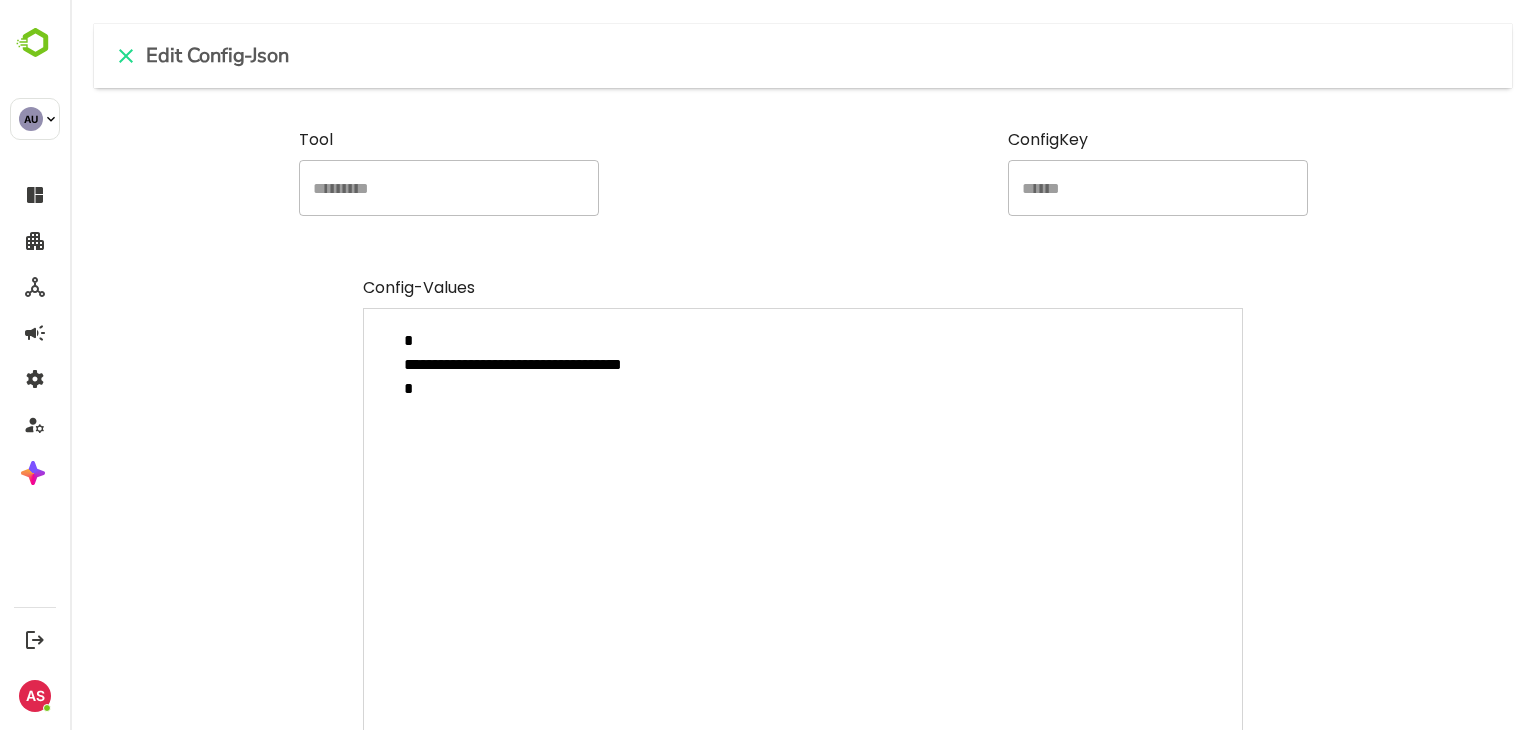 type on "**********" 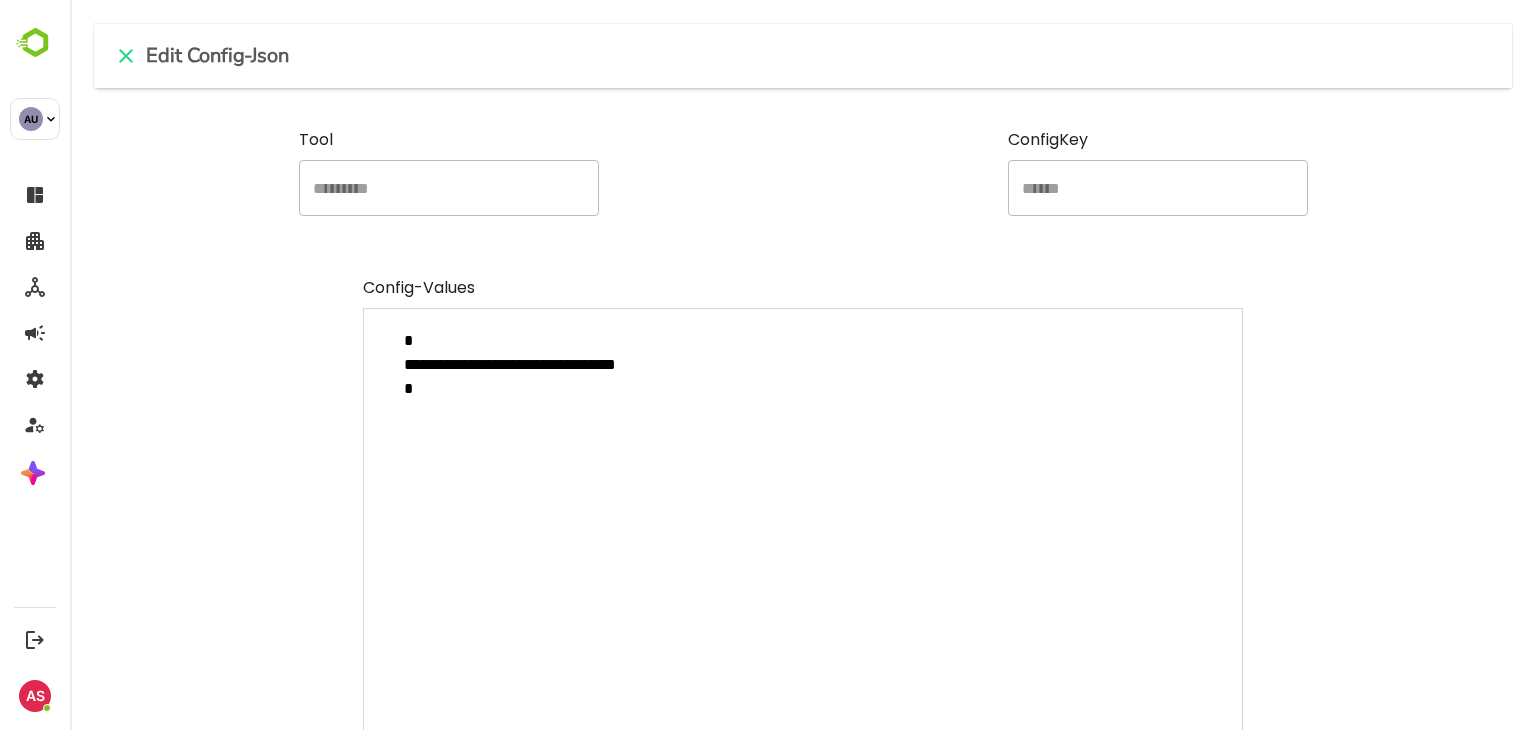 type on "**********" 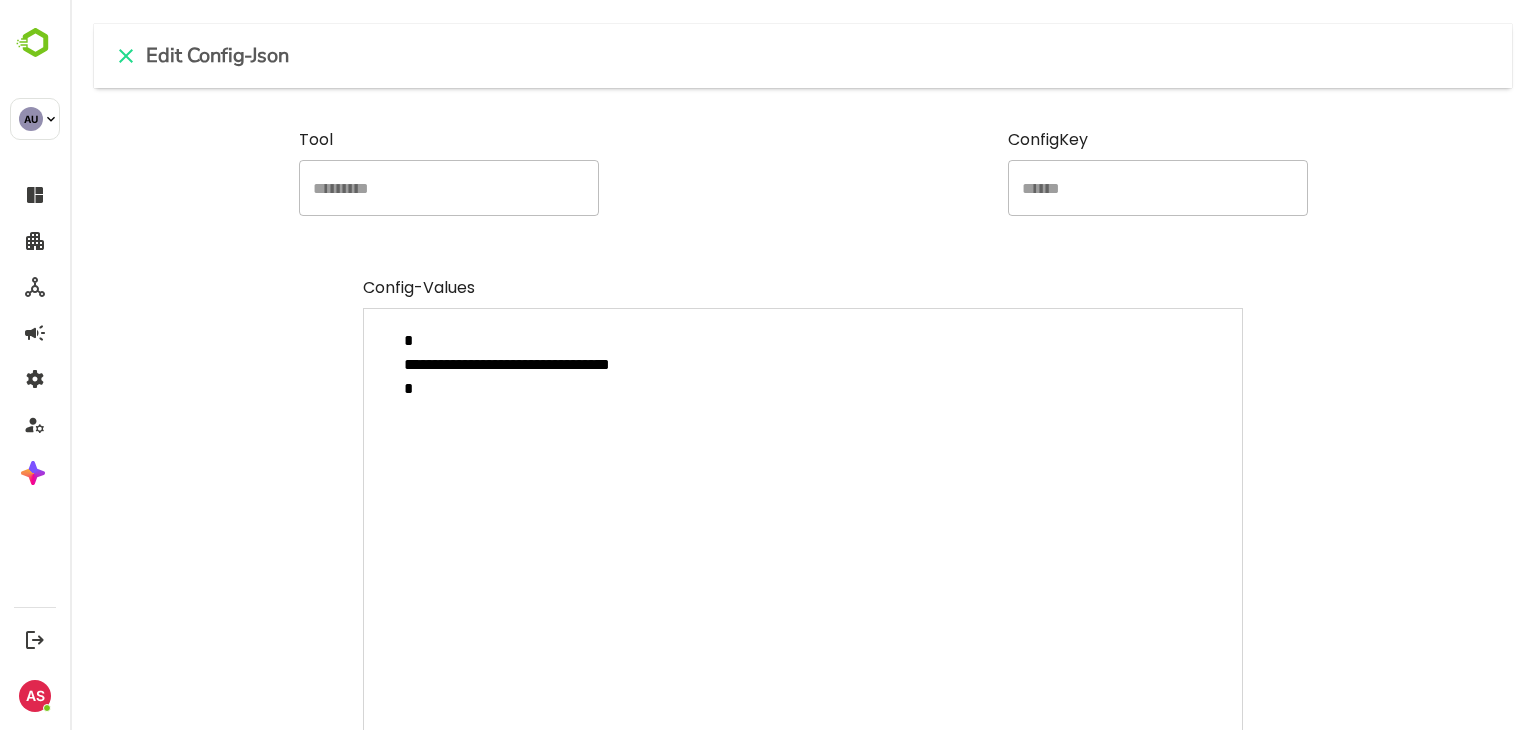 type on "**********" 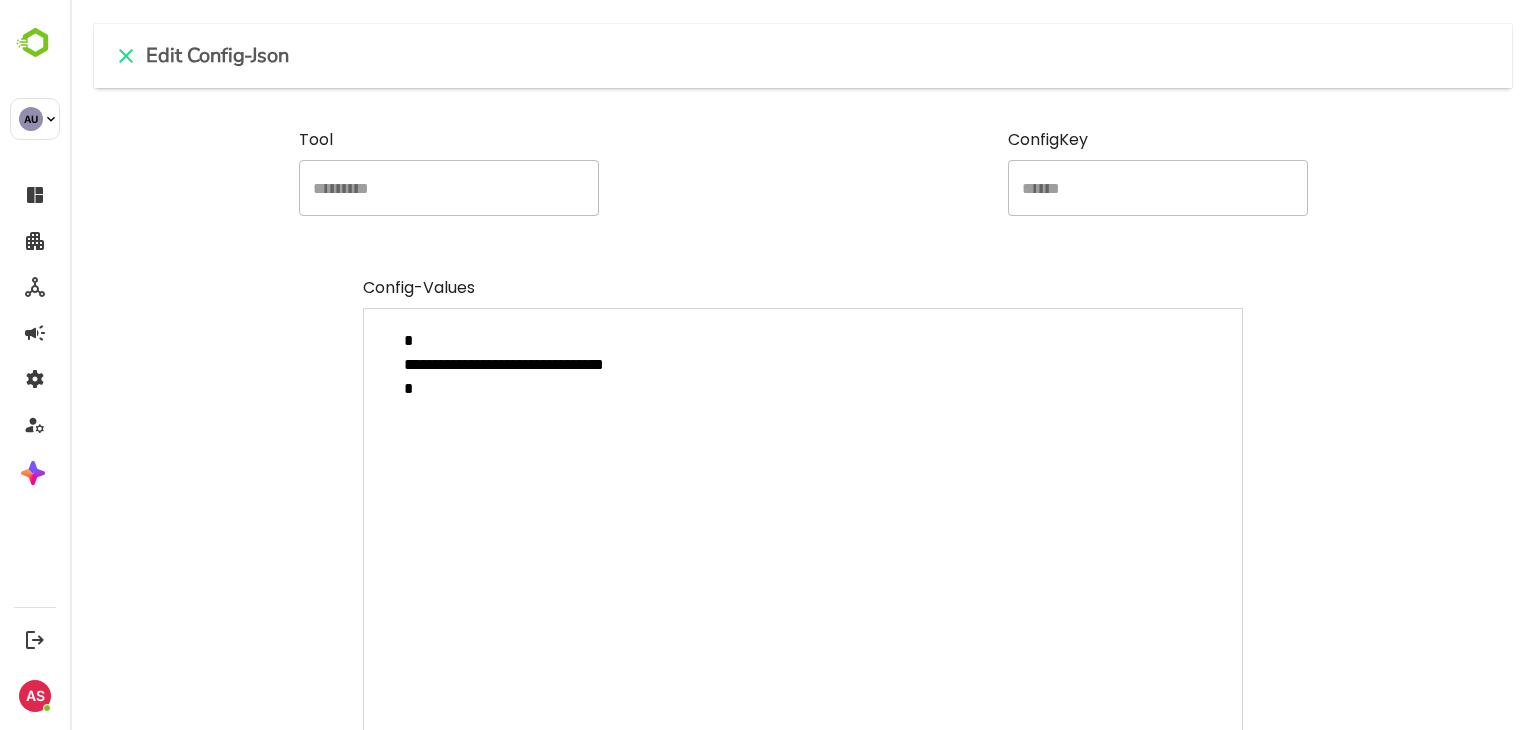 type on "**********" 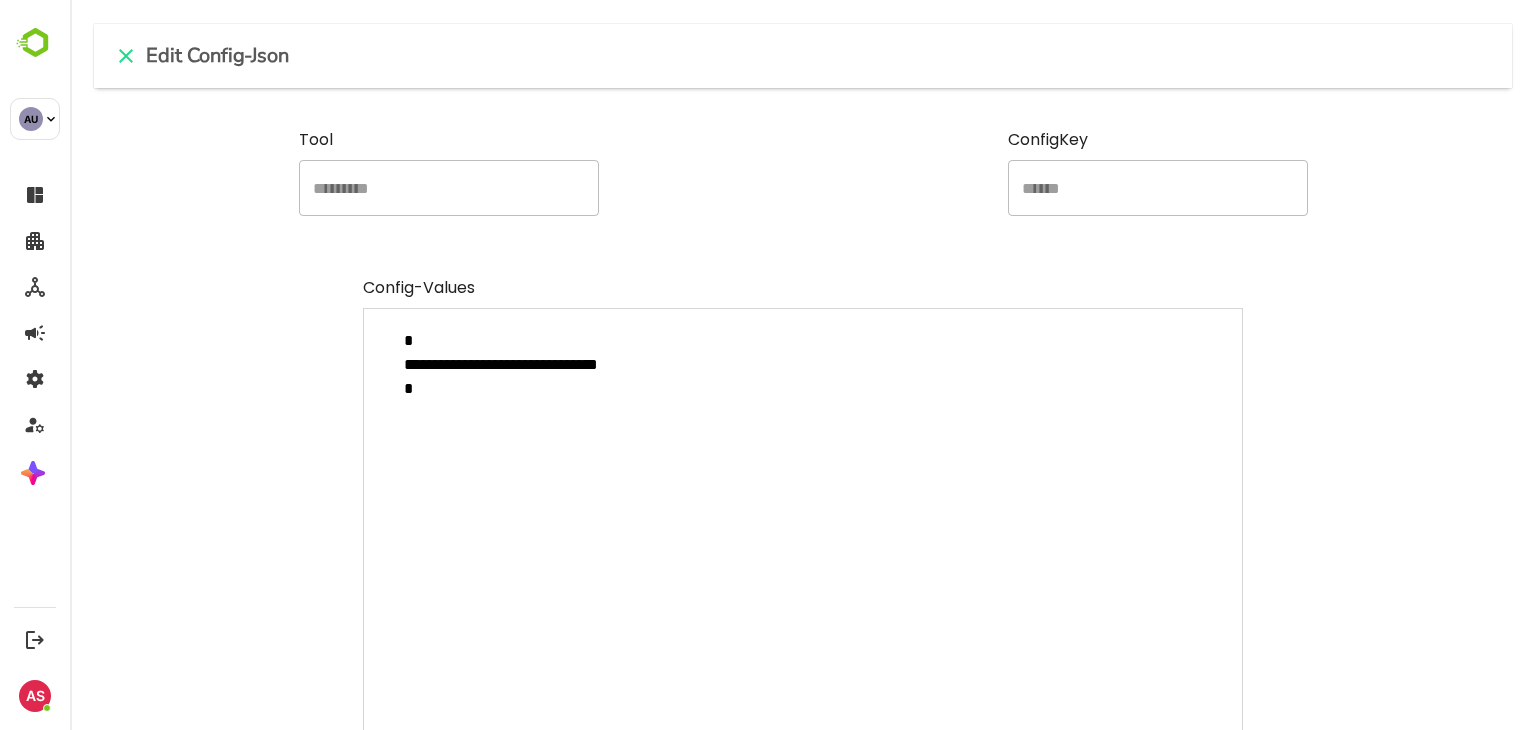 type on "**********" 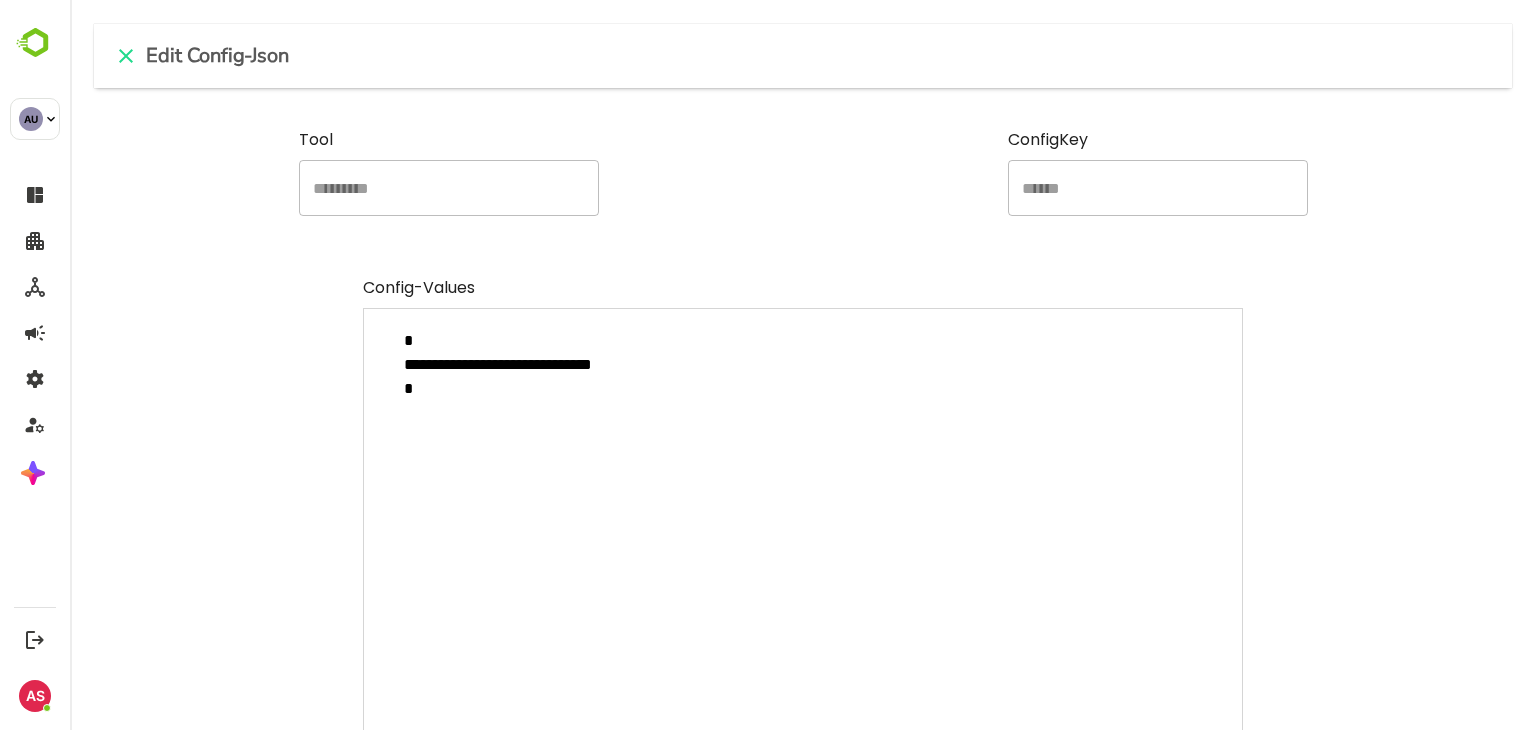type on "**********" 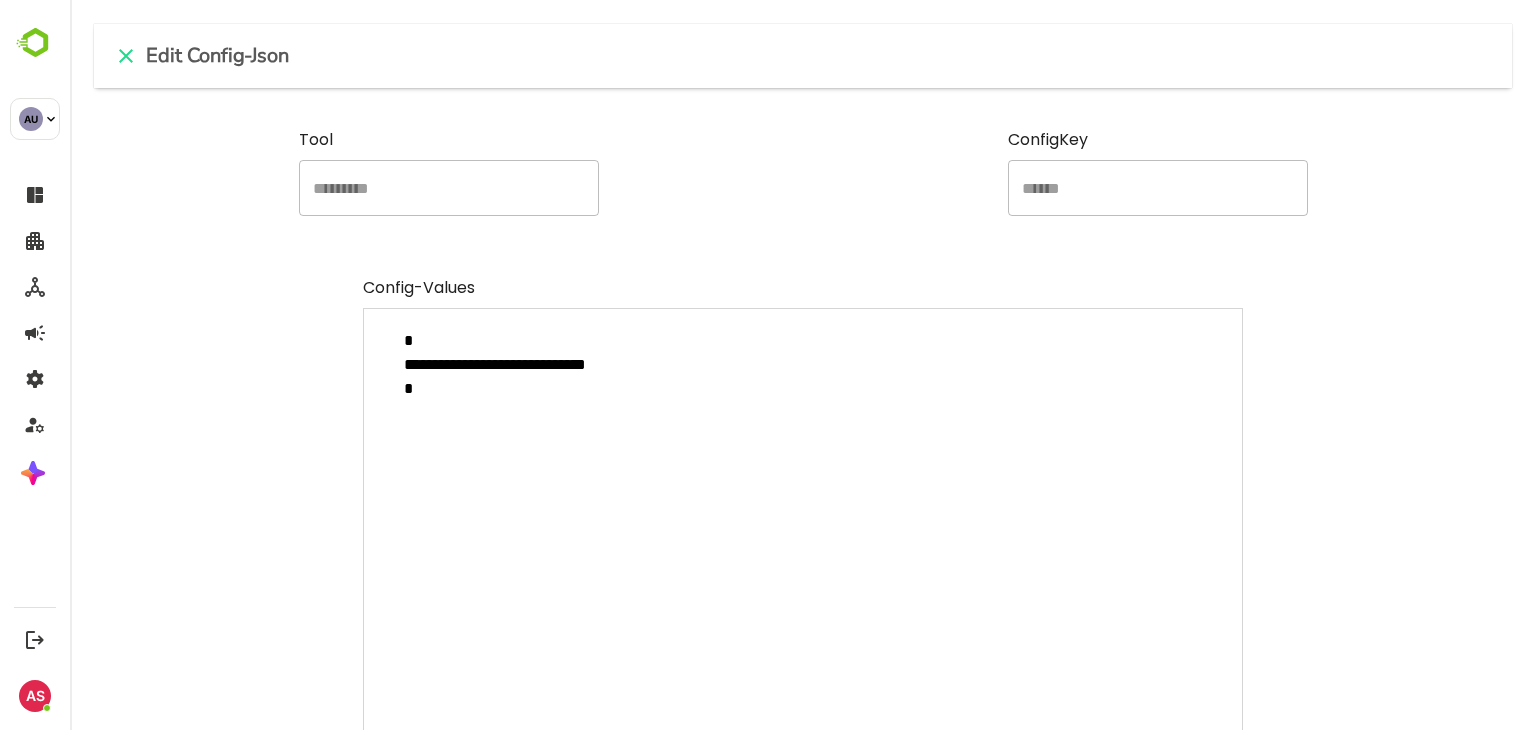 type on "**********" 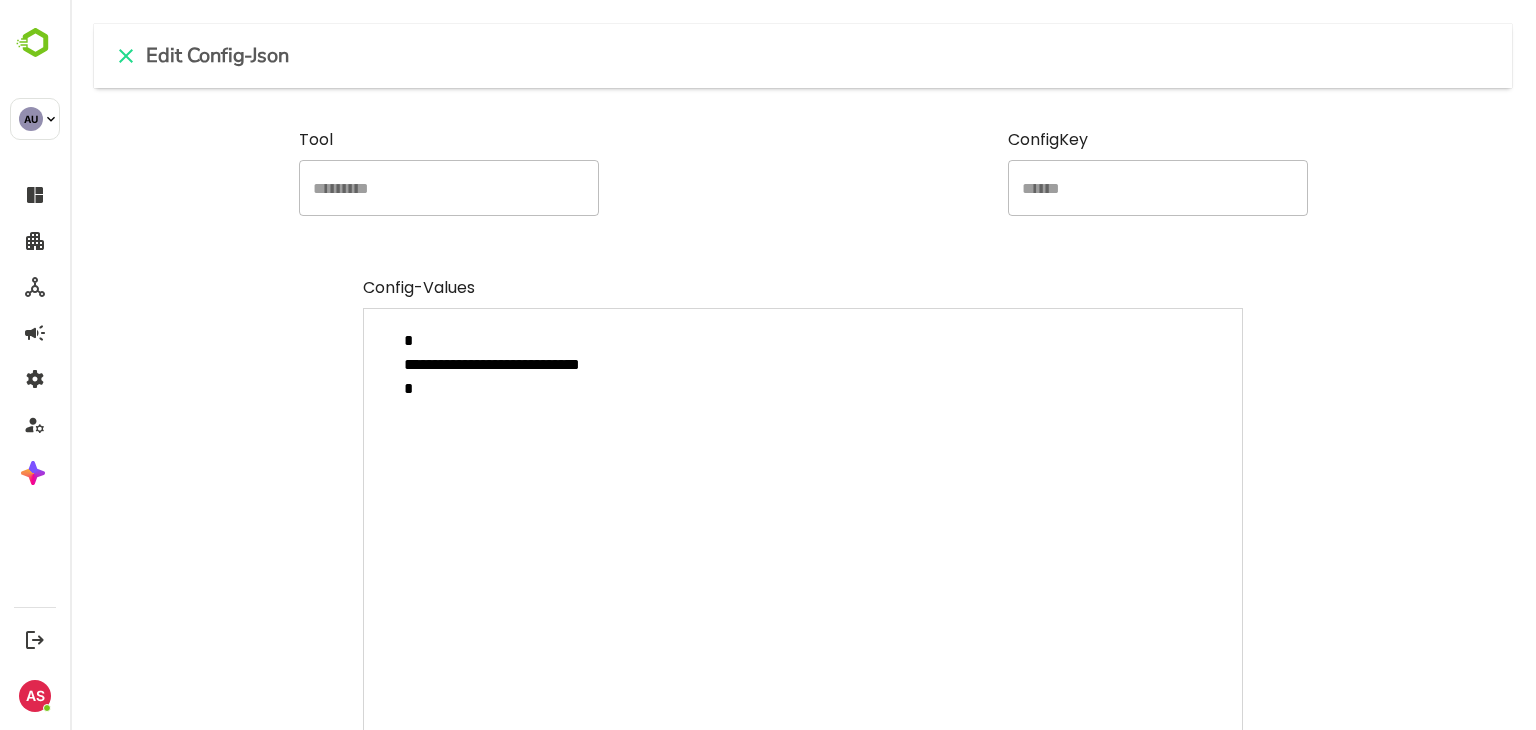 type on "*" 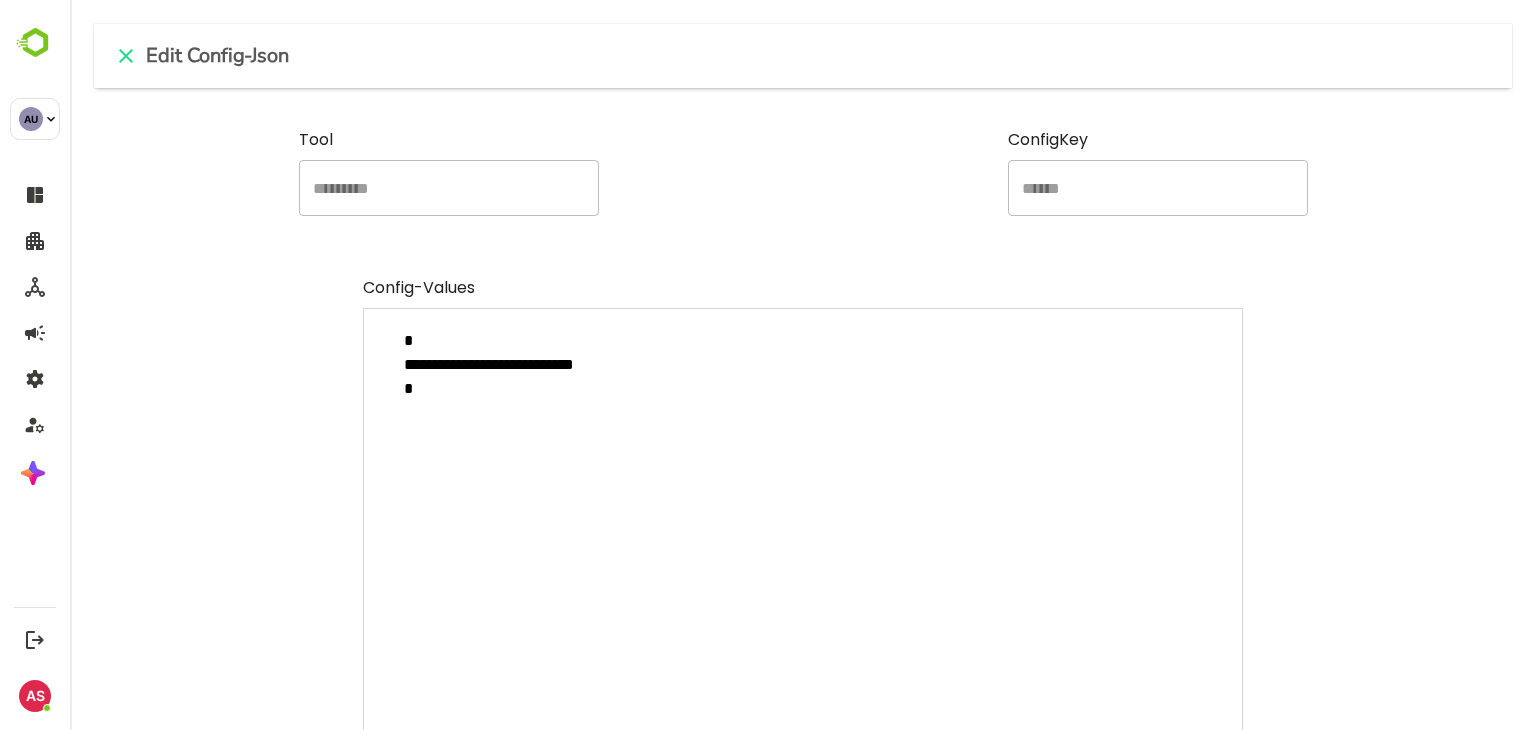 type on "**********" 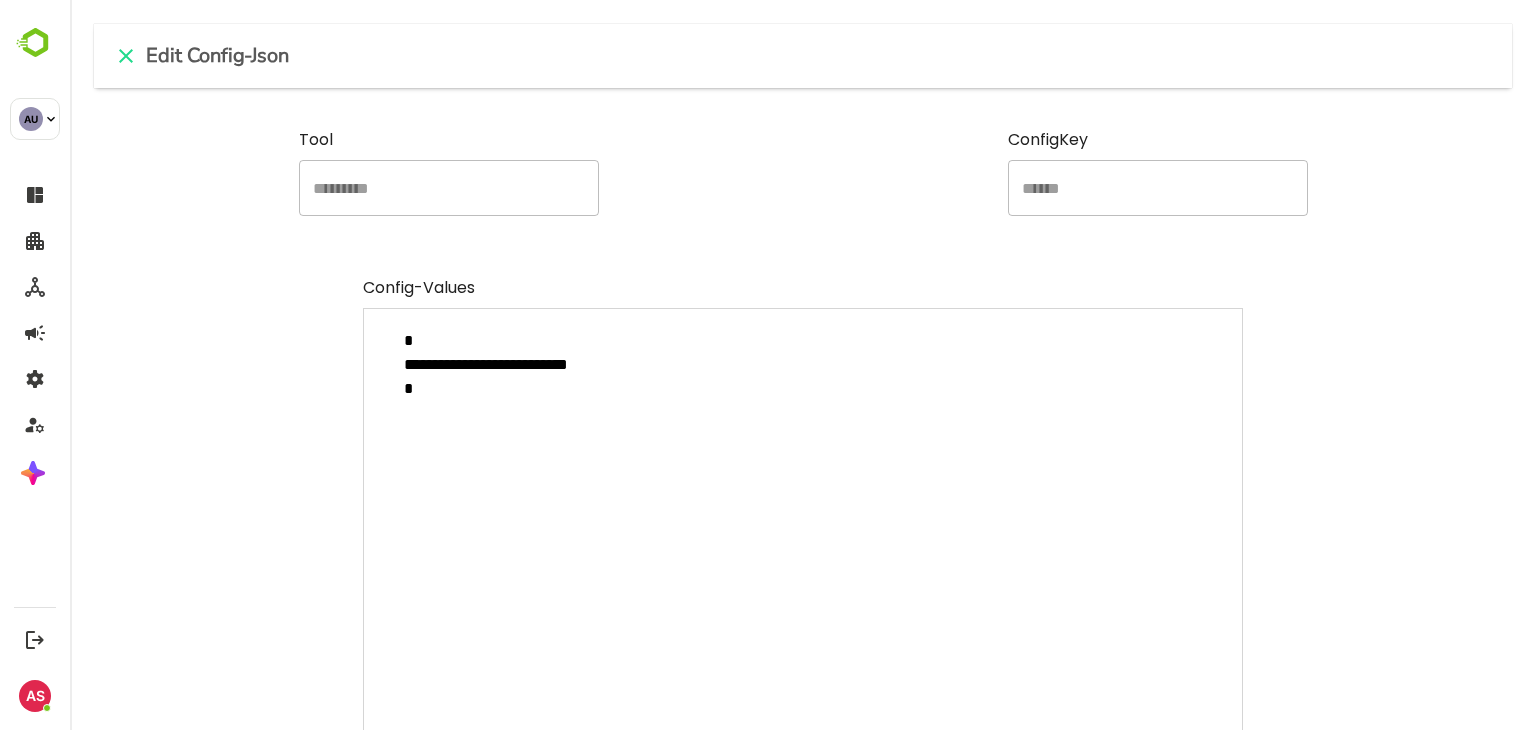 type on "**********" 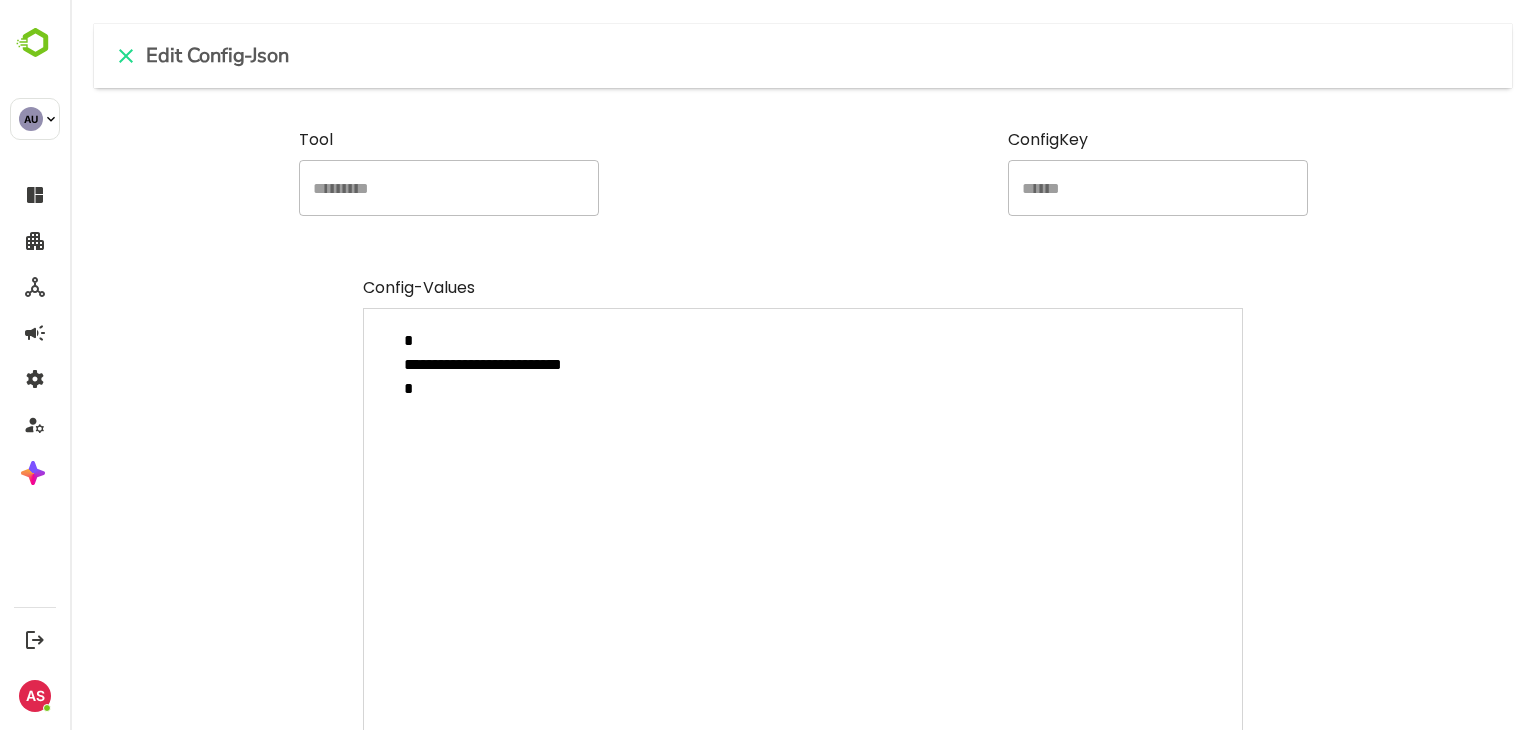 type on "**********" 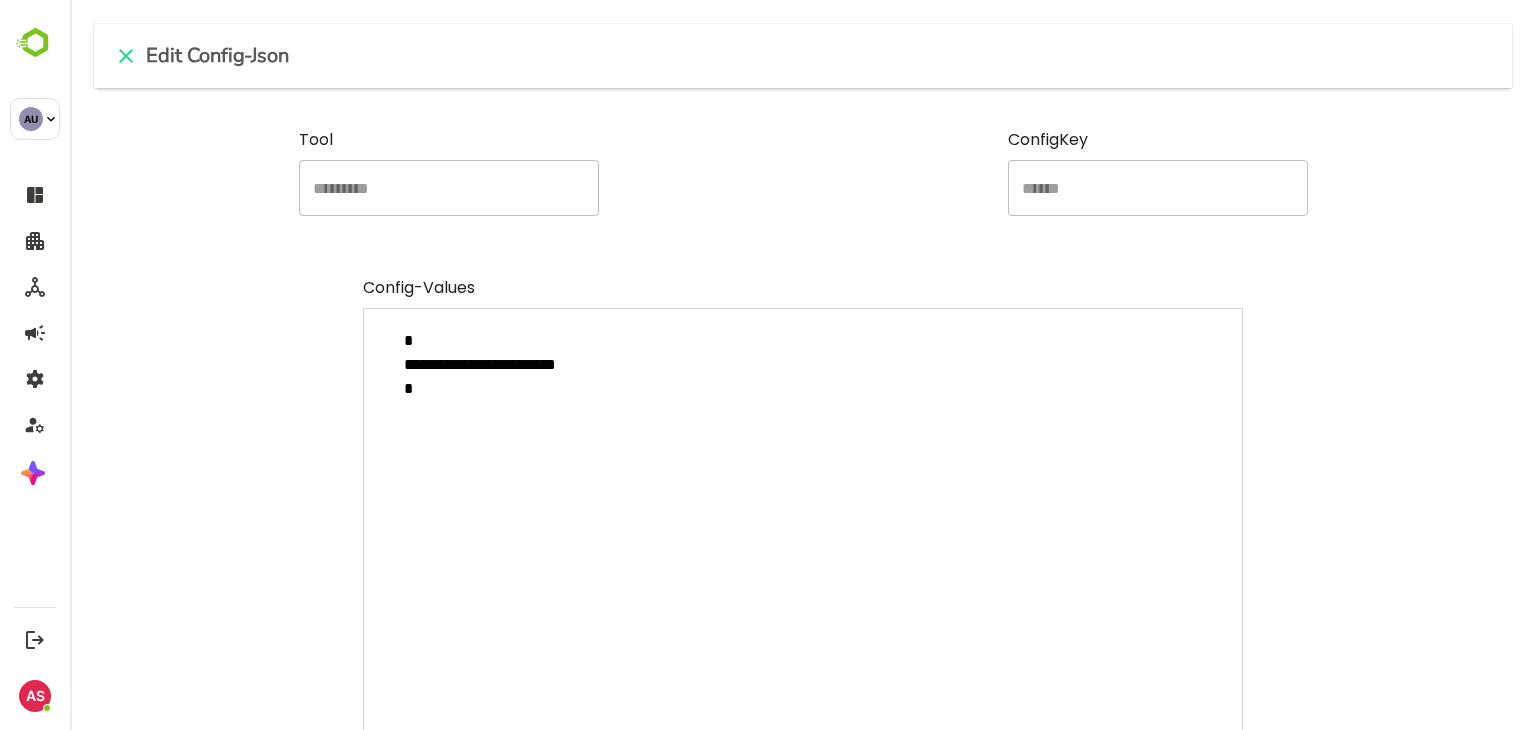 type on "**********" 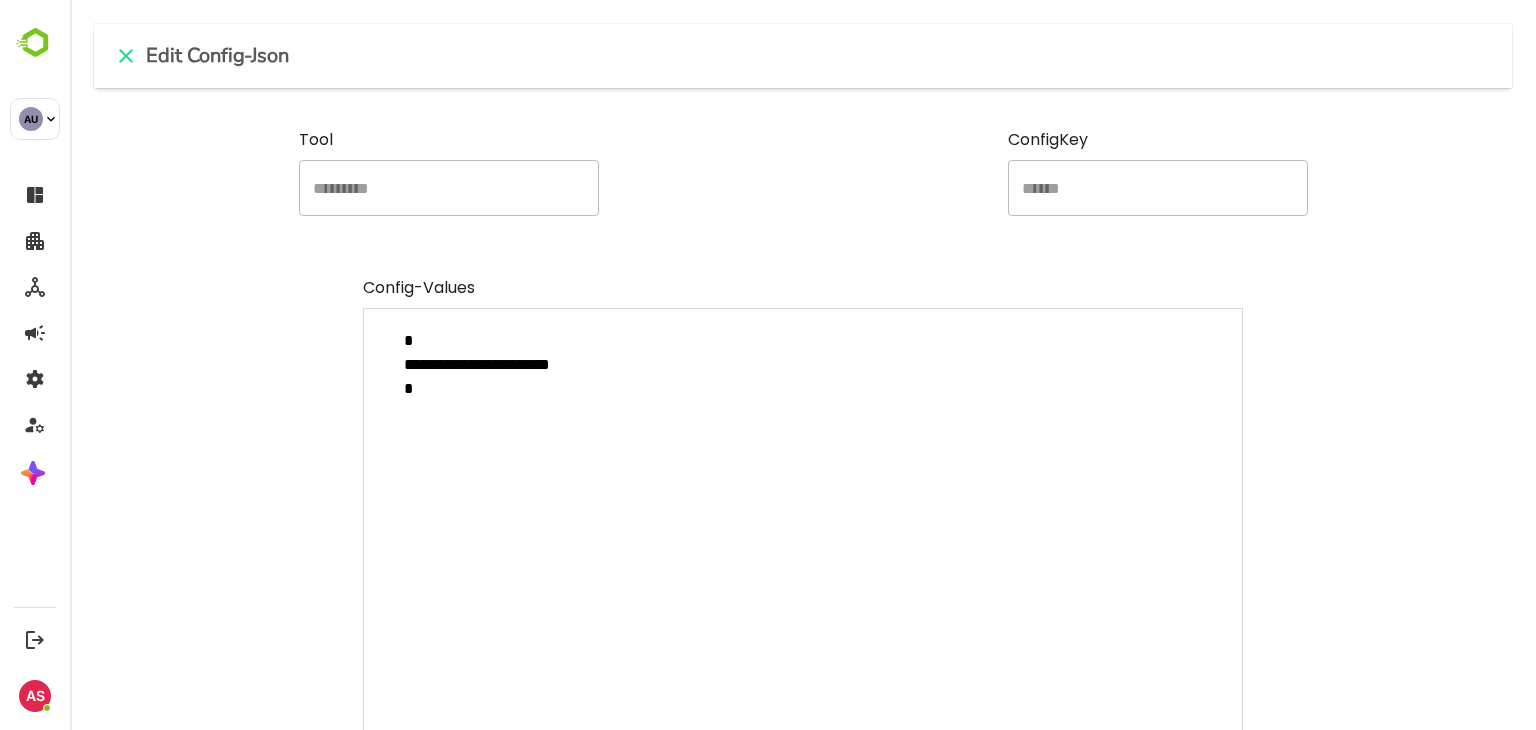 type on "**********" 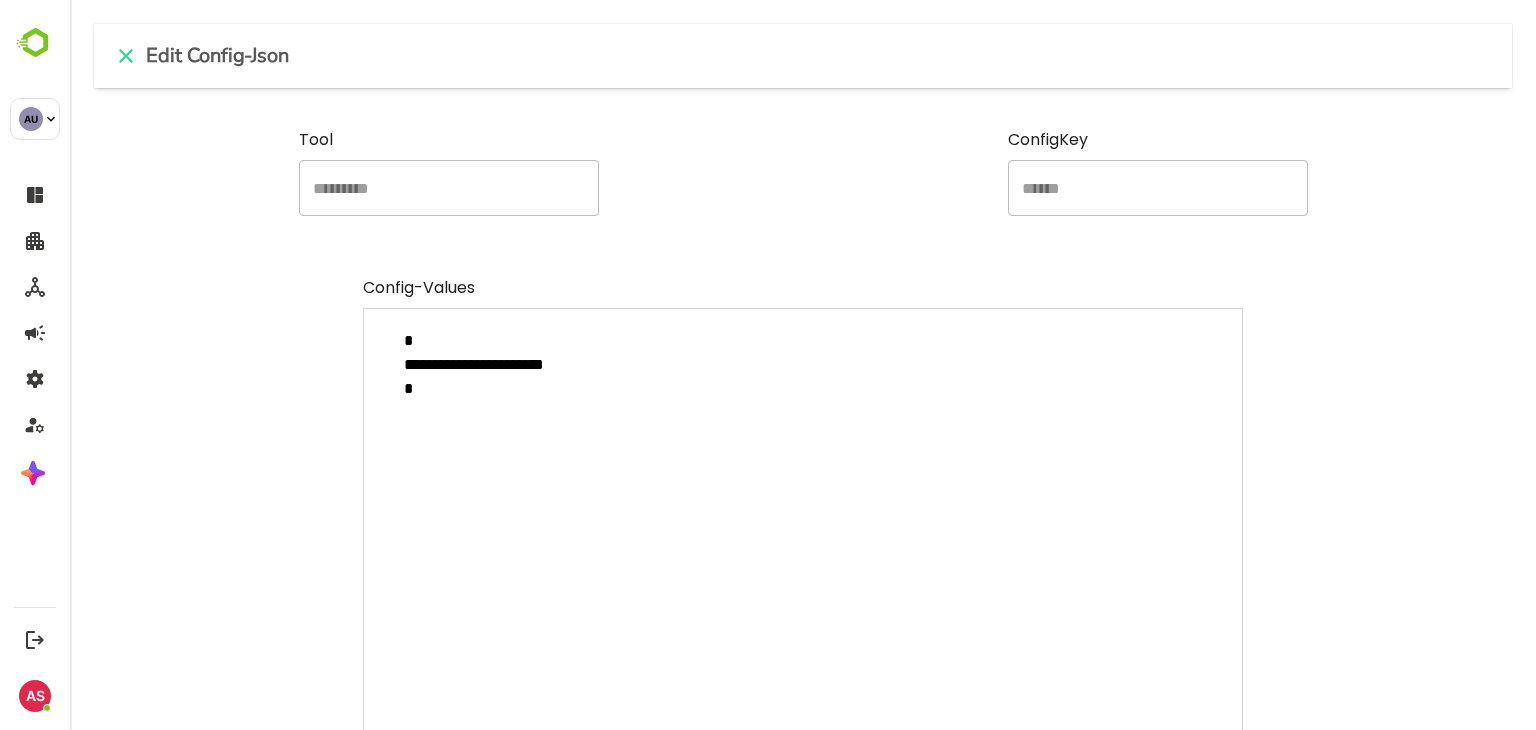 type on "**********" 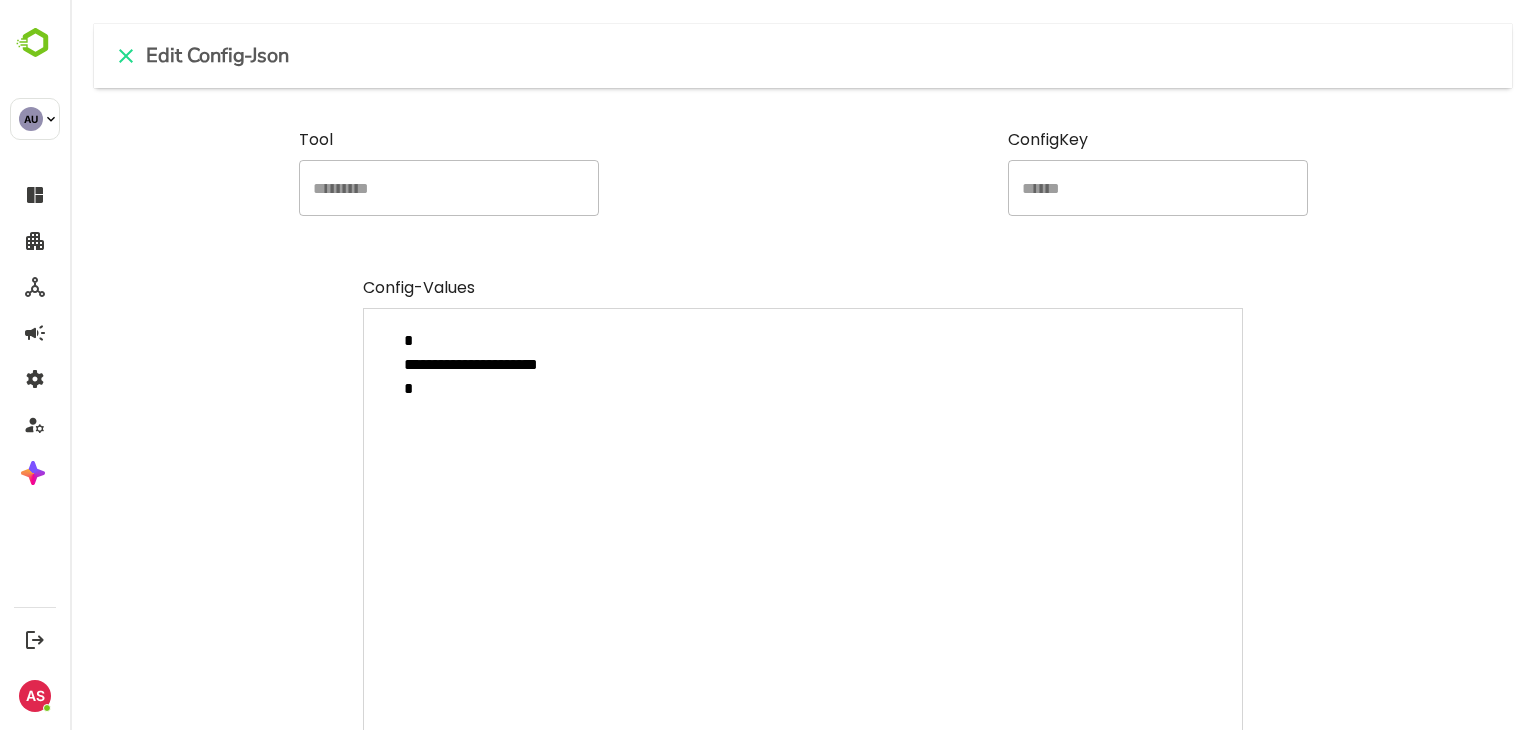 type on "**********" 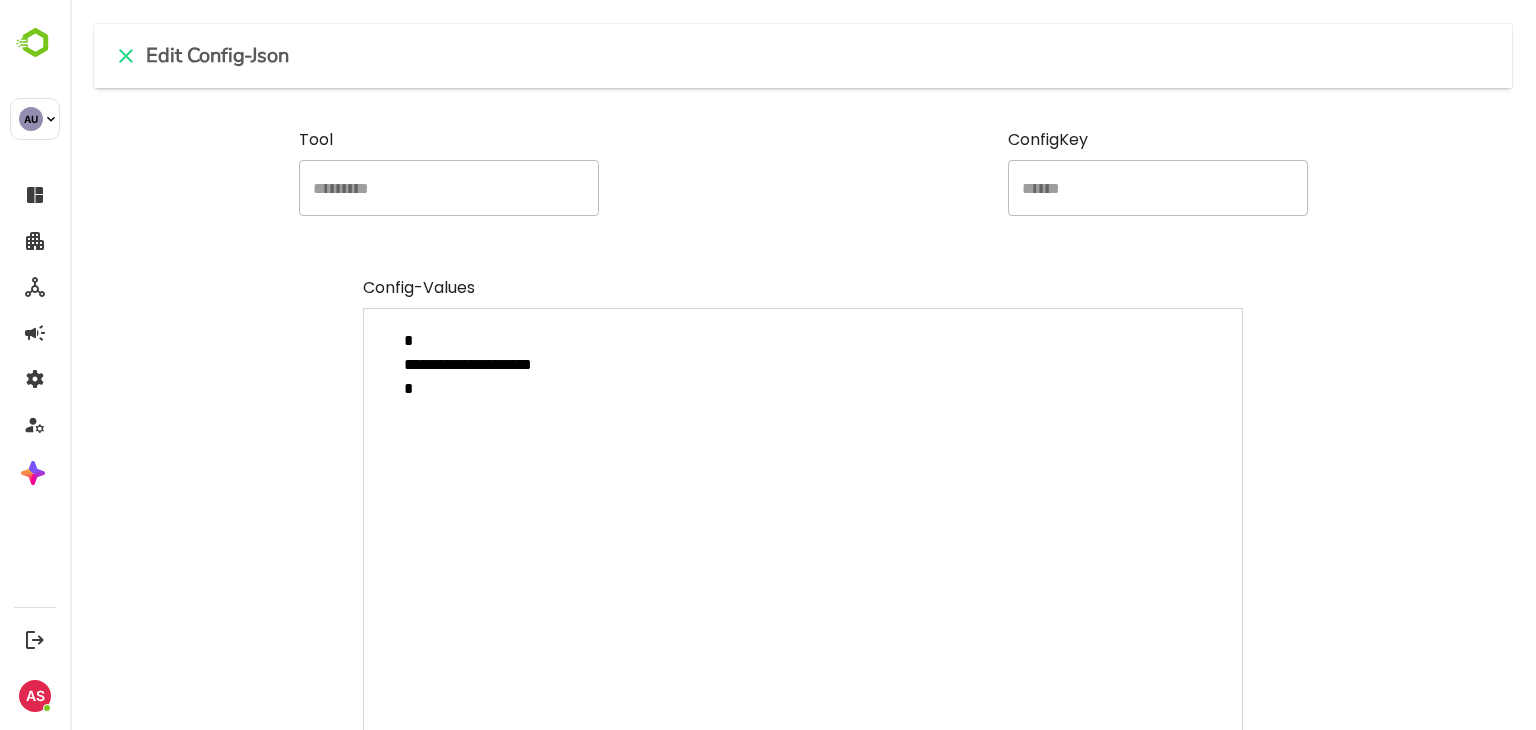 type on "**********" 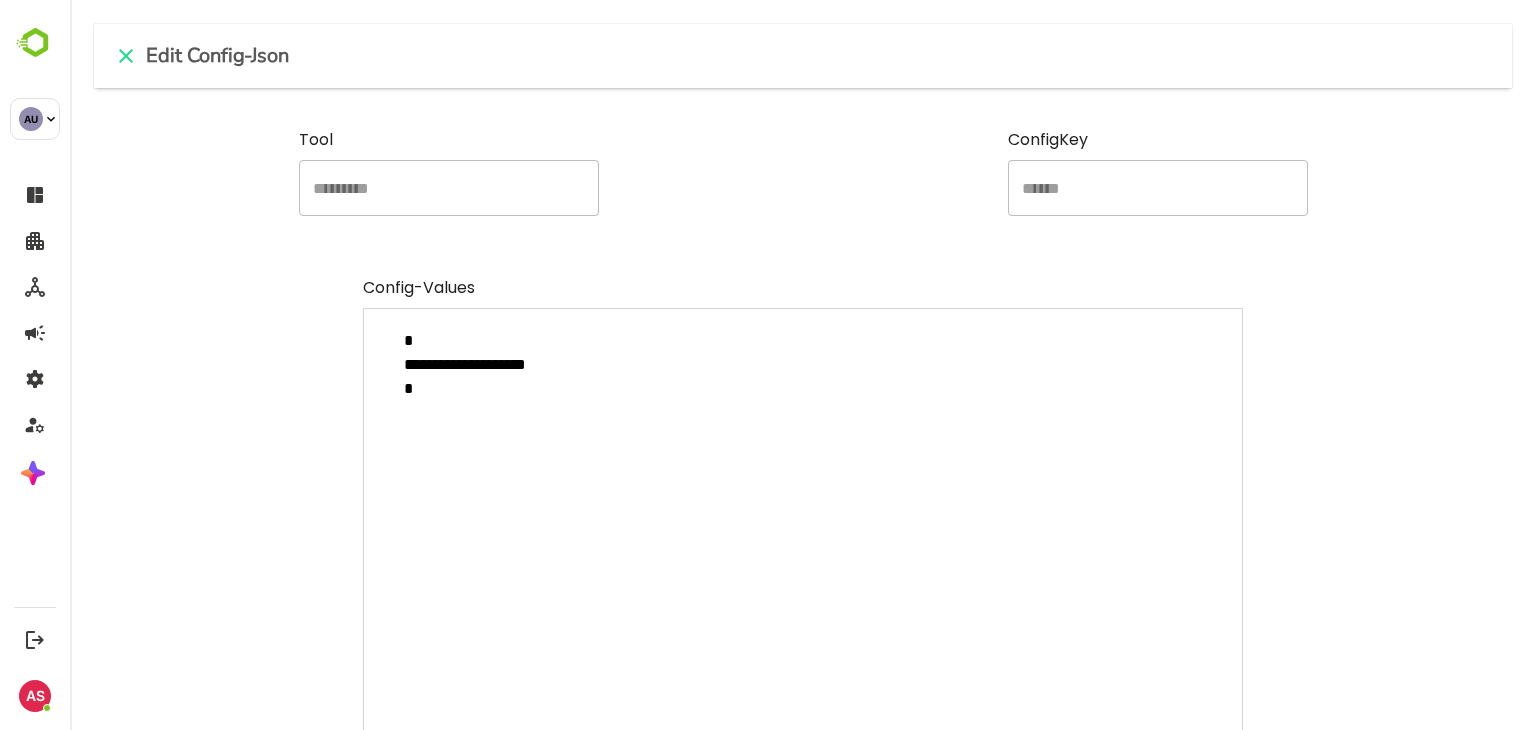 type on "**********" 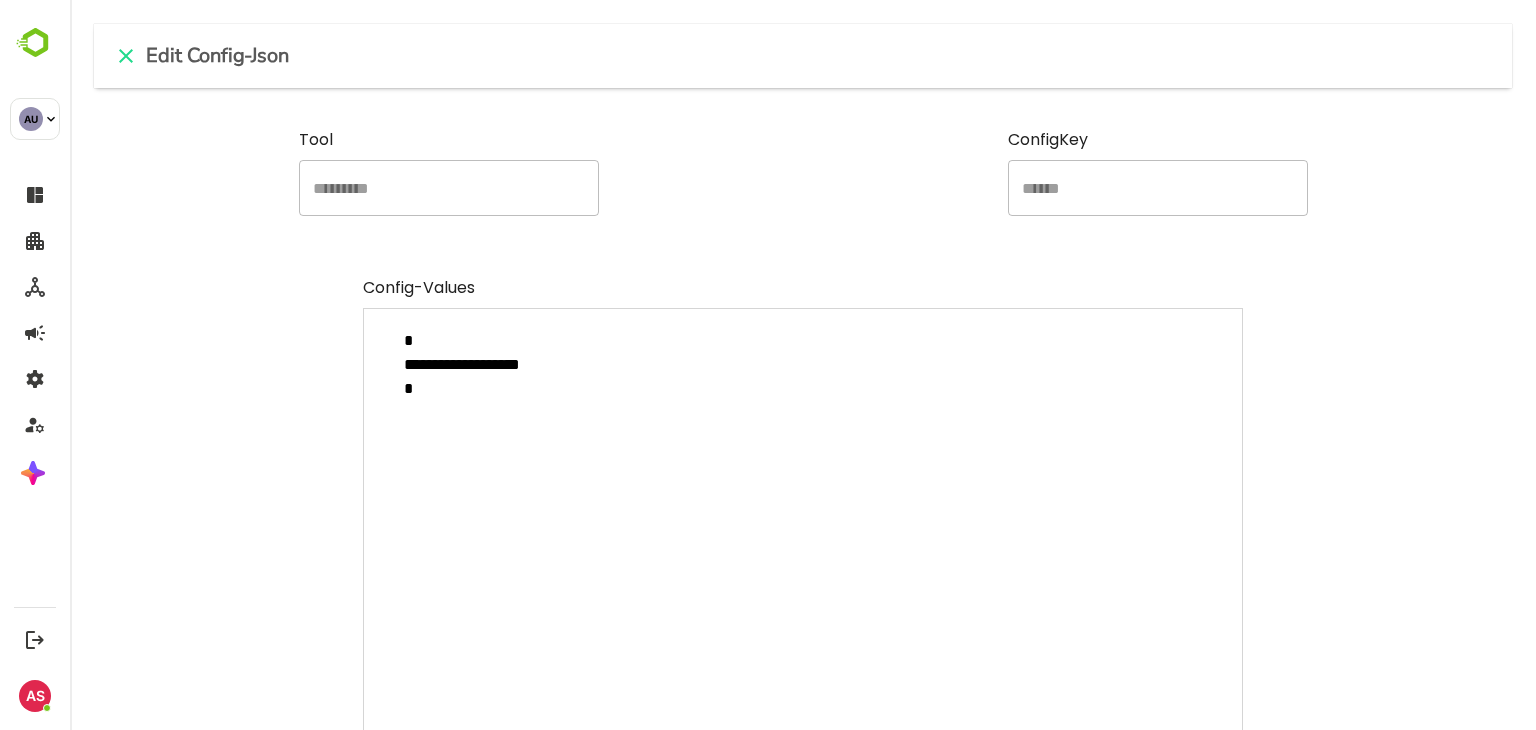 type on "**********" 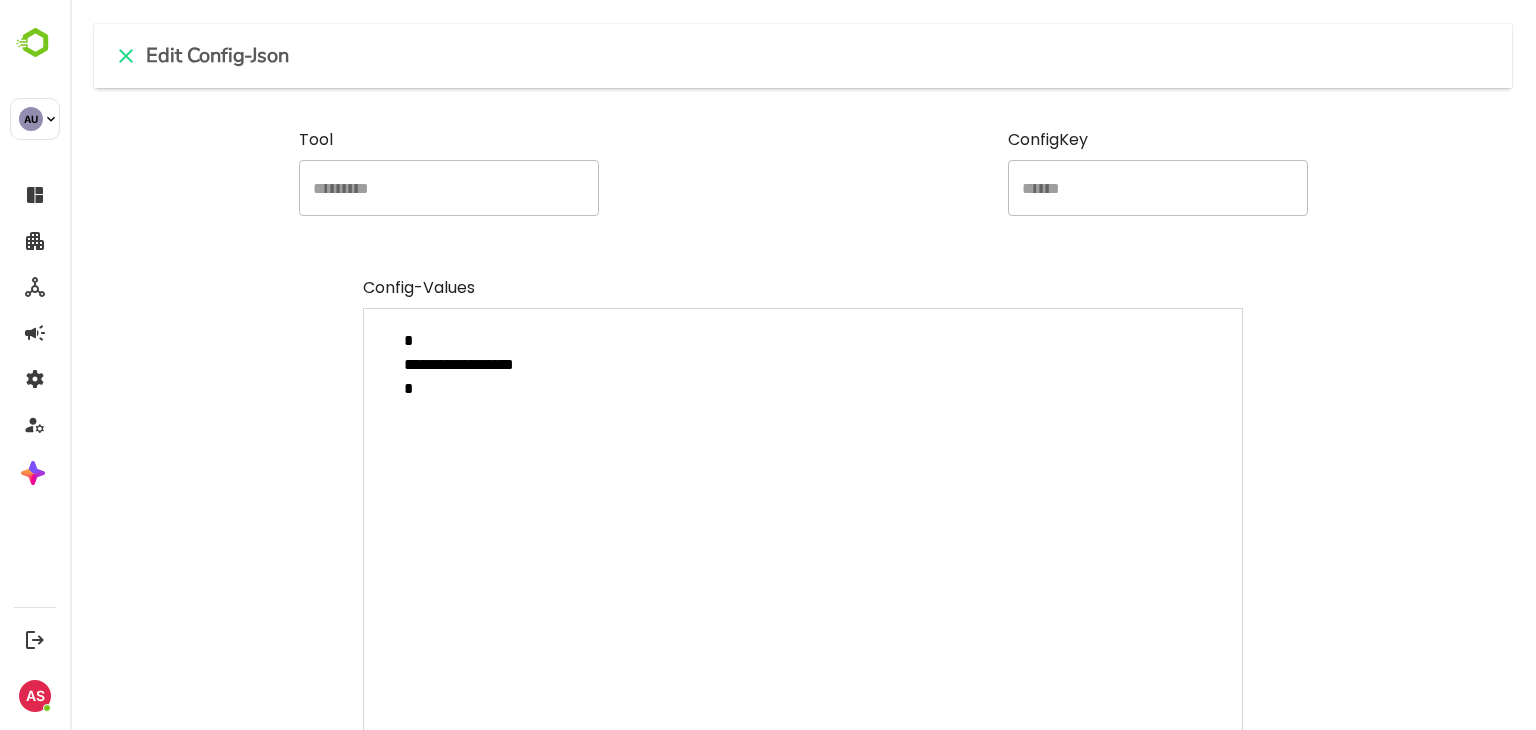 type on "*" 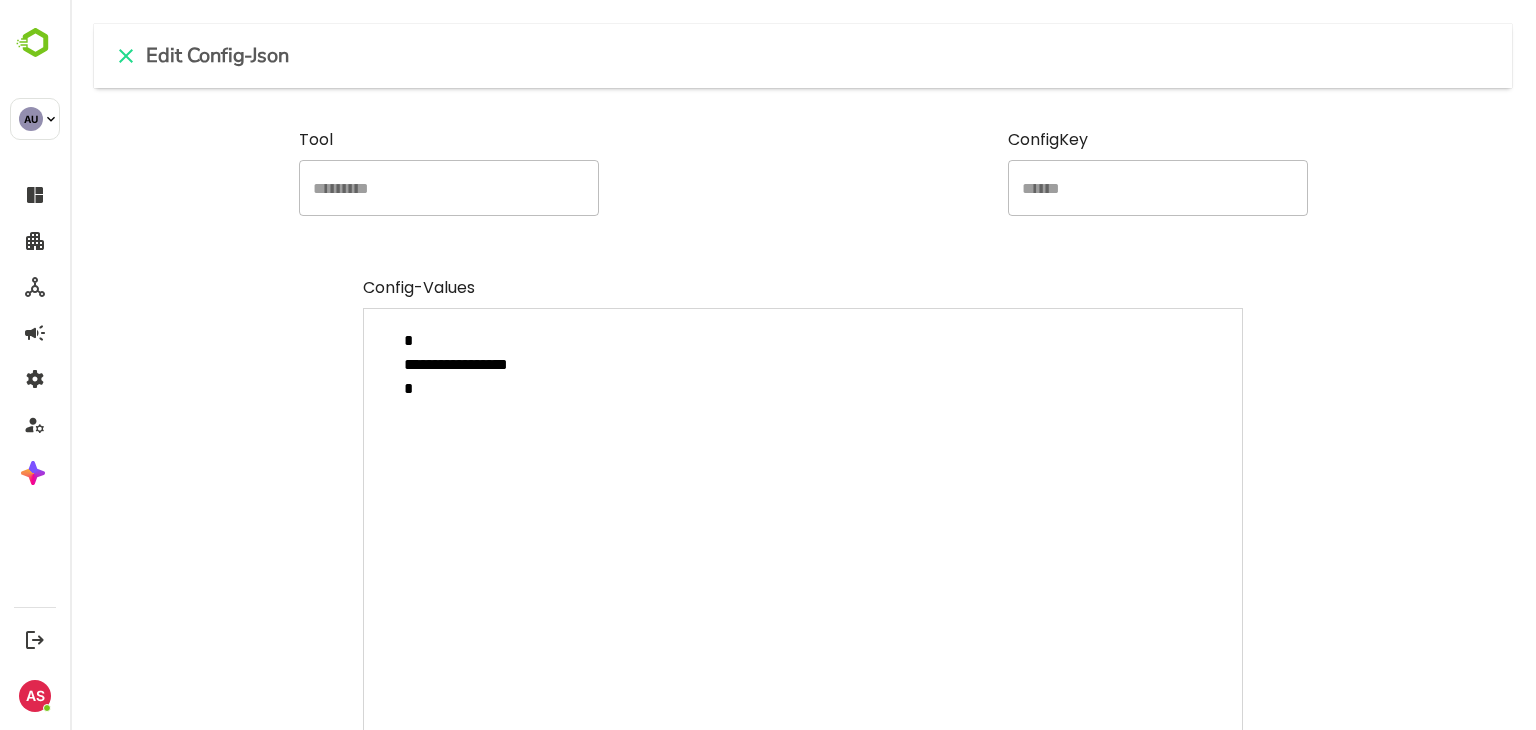 type on "**********" 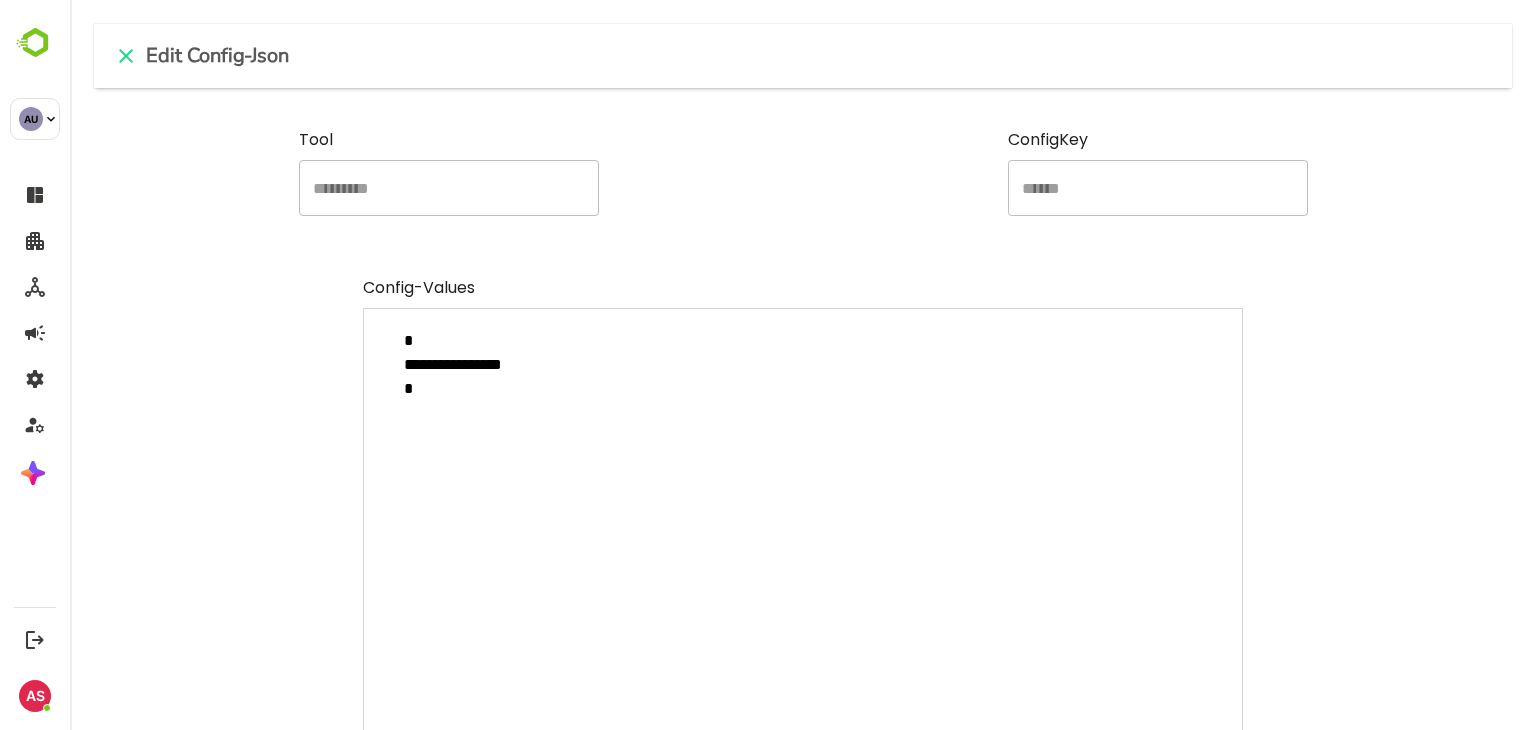 type on "**********" 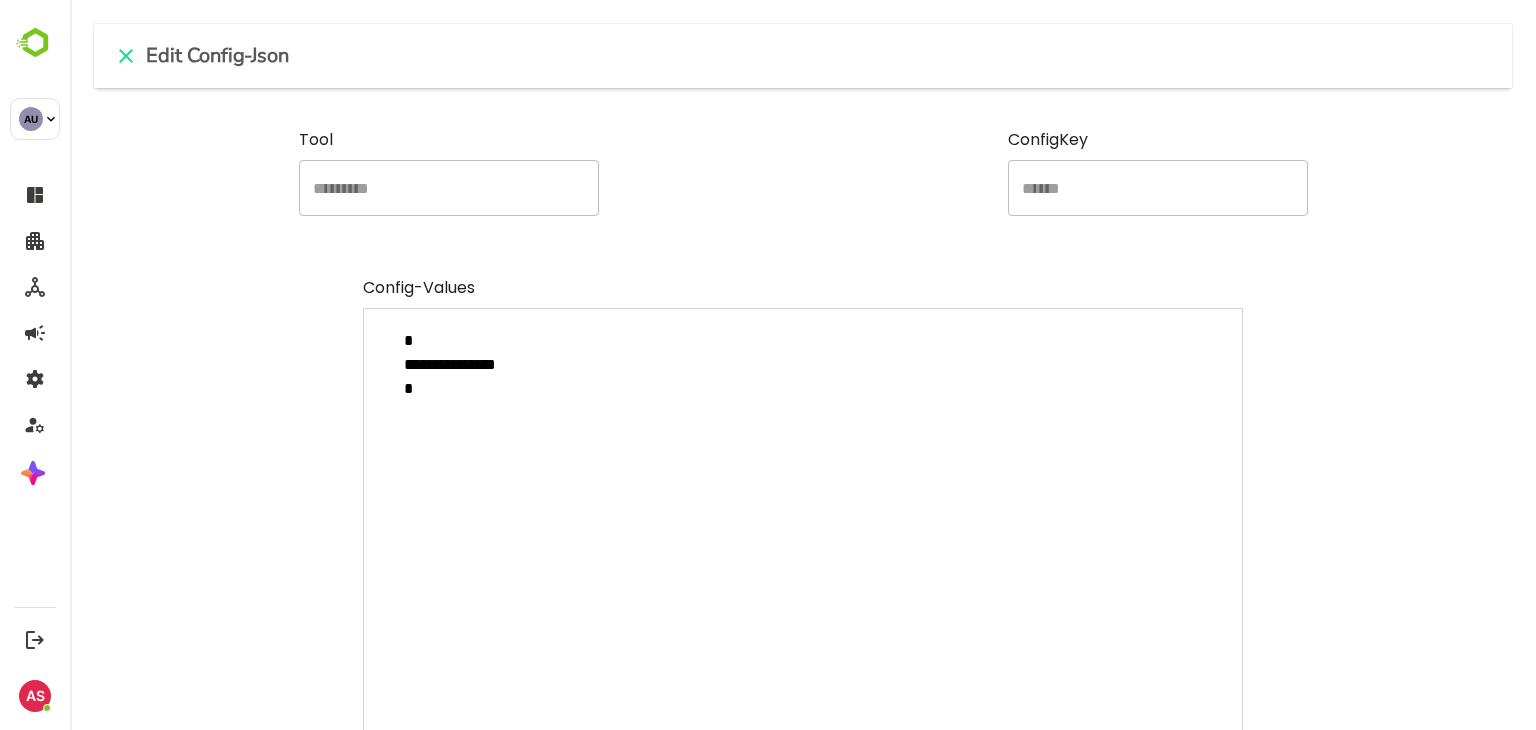 type on "**********" 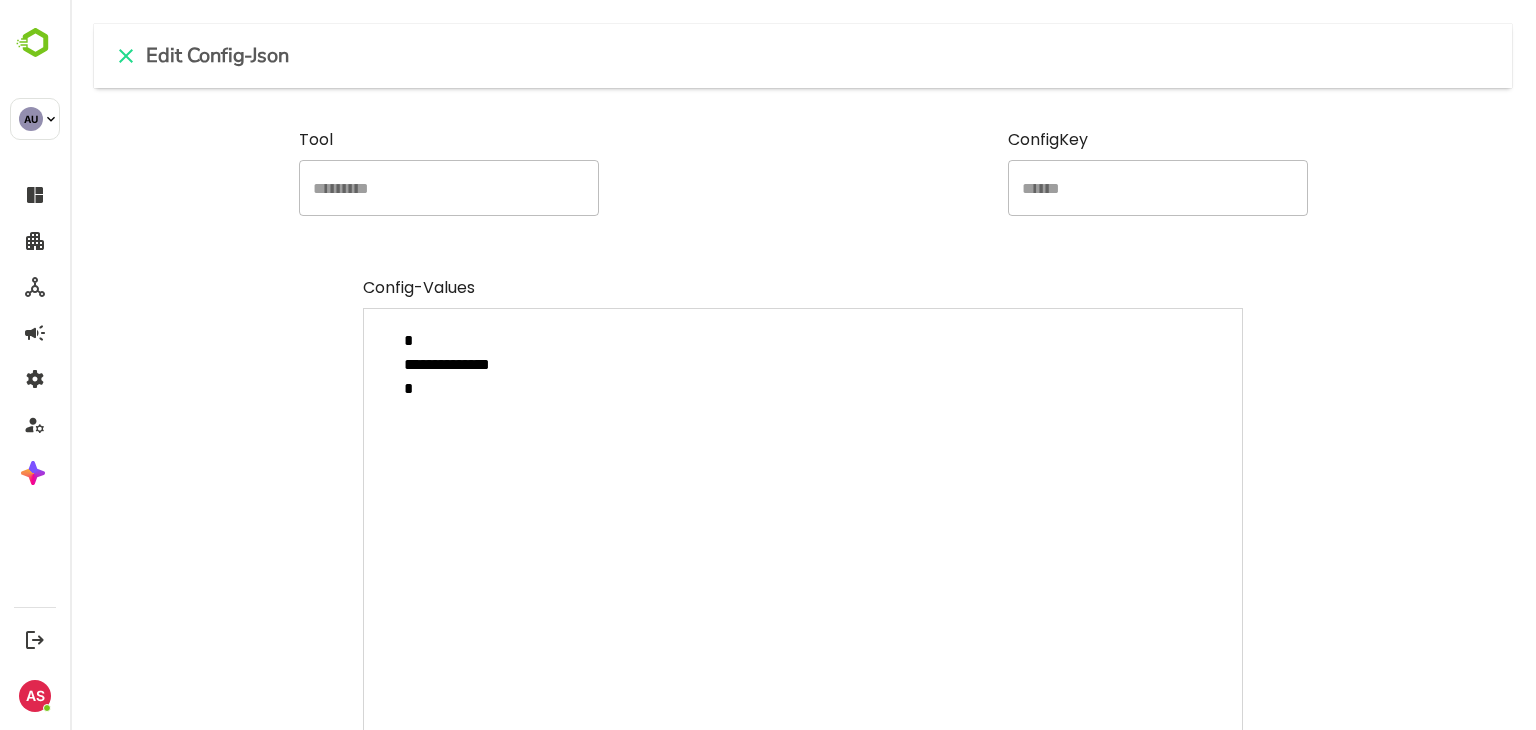 paste on "**********" 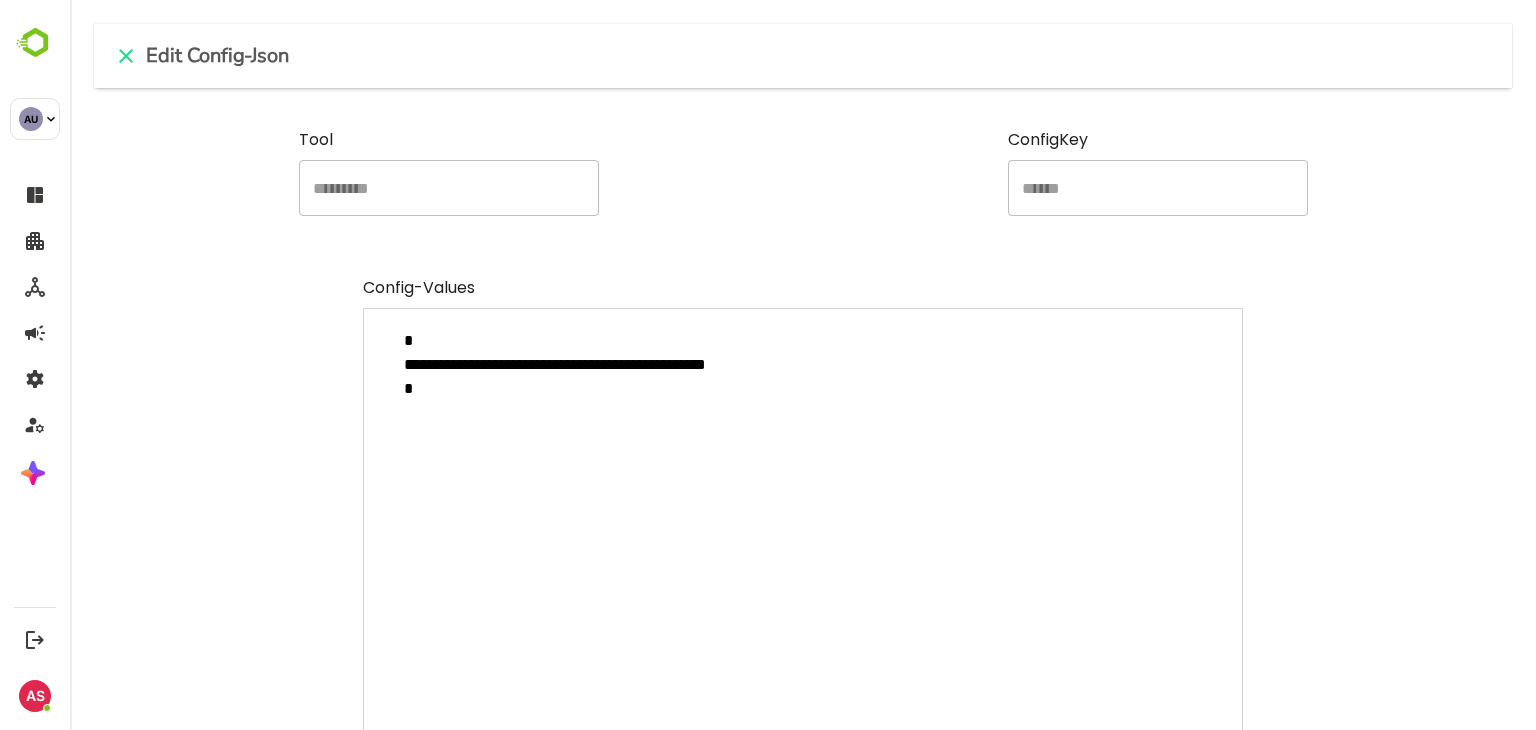 type on "*" 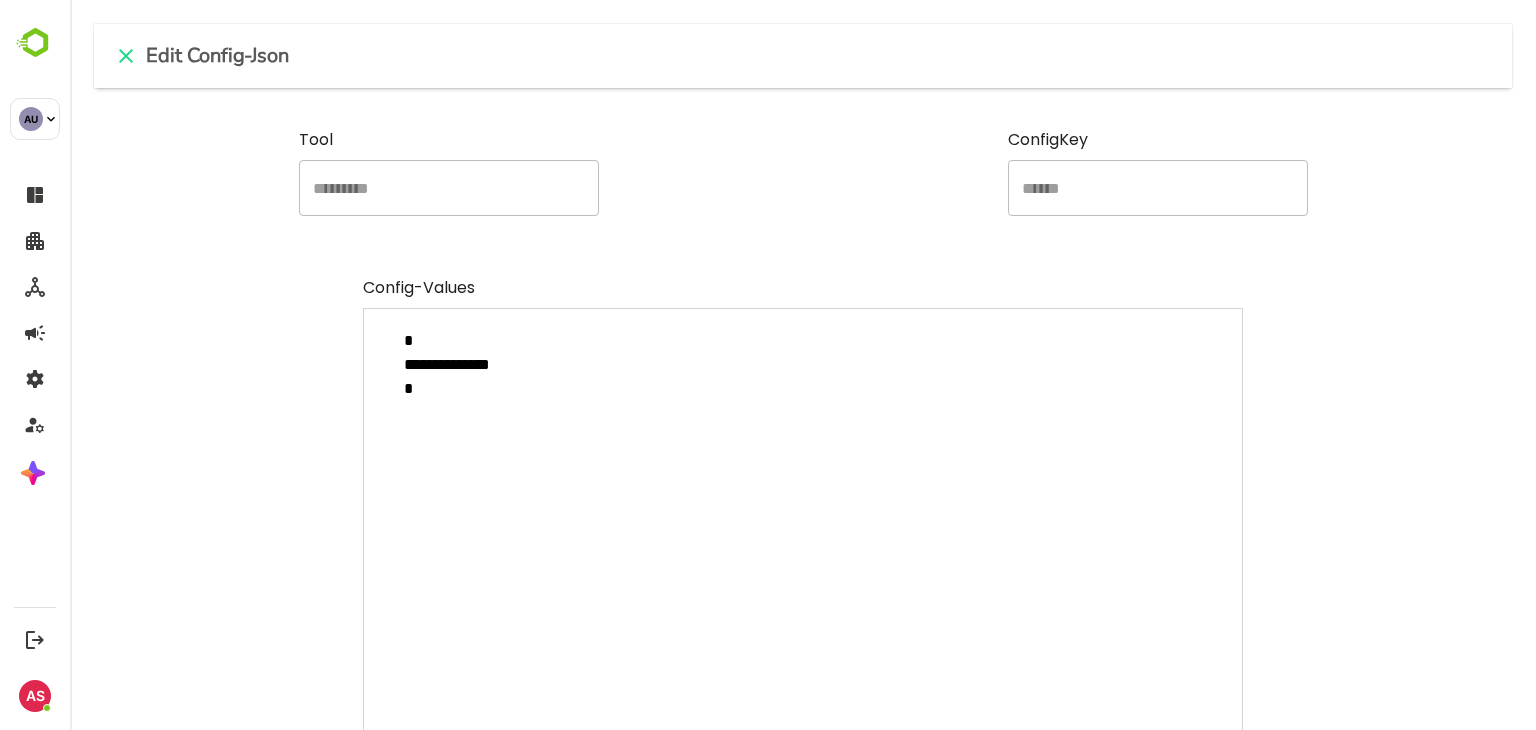 paste on "**********" 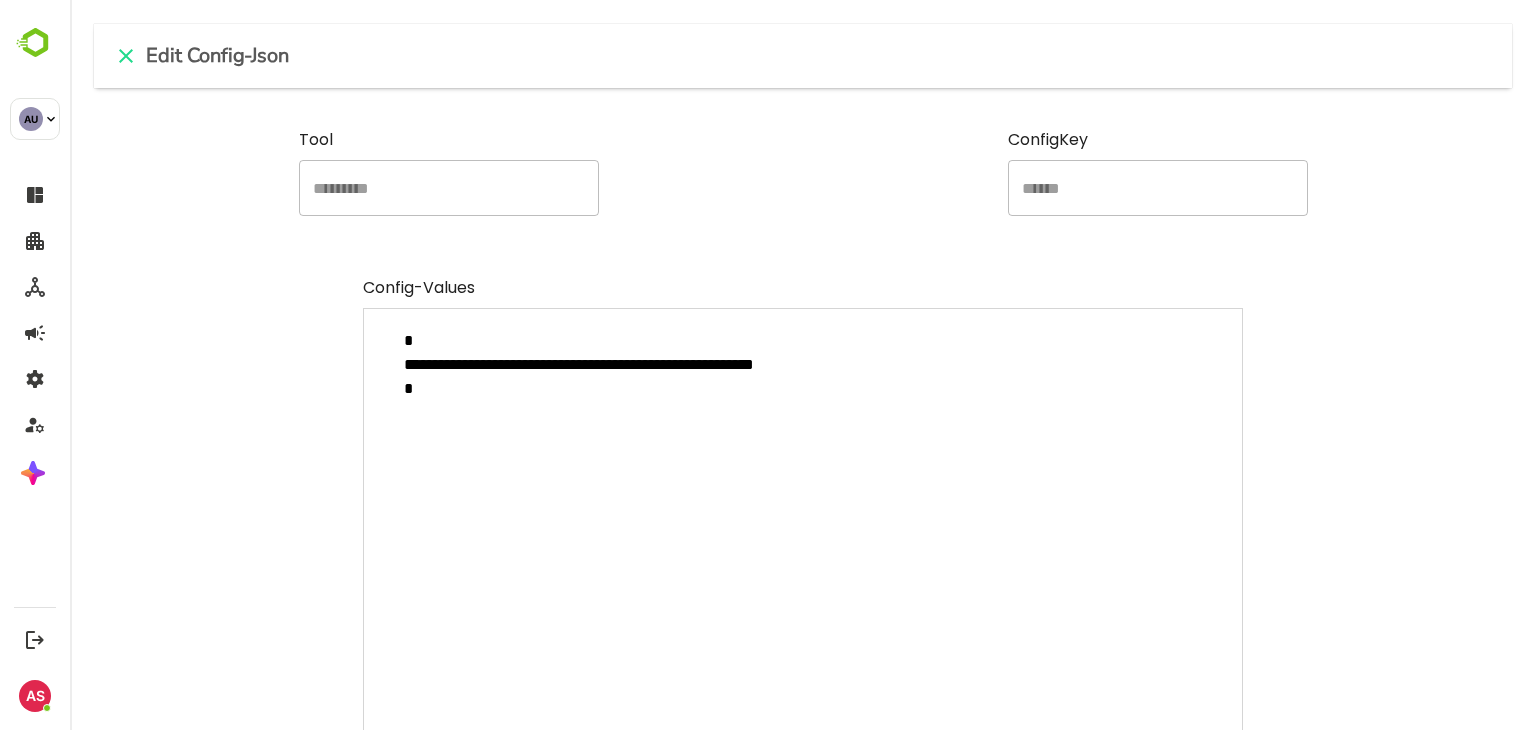 type on "*" 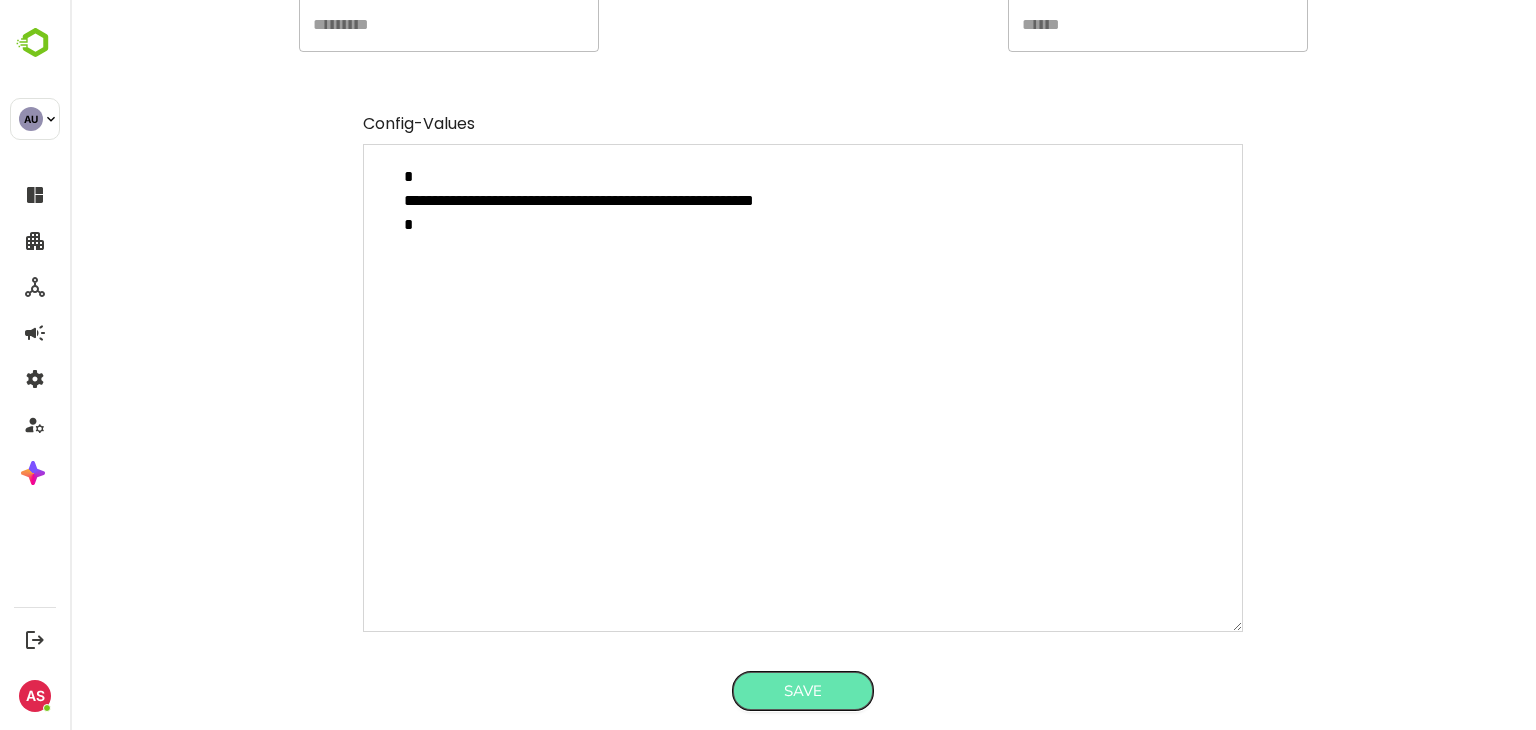 click on "Save" at bounding box center (803, 691) 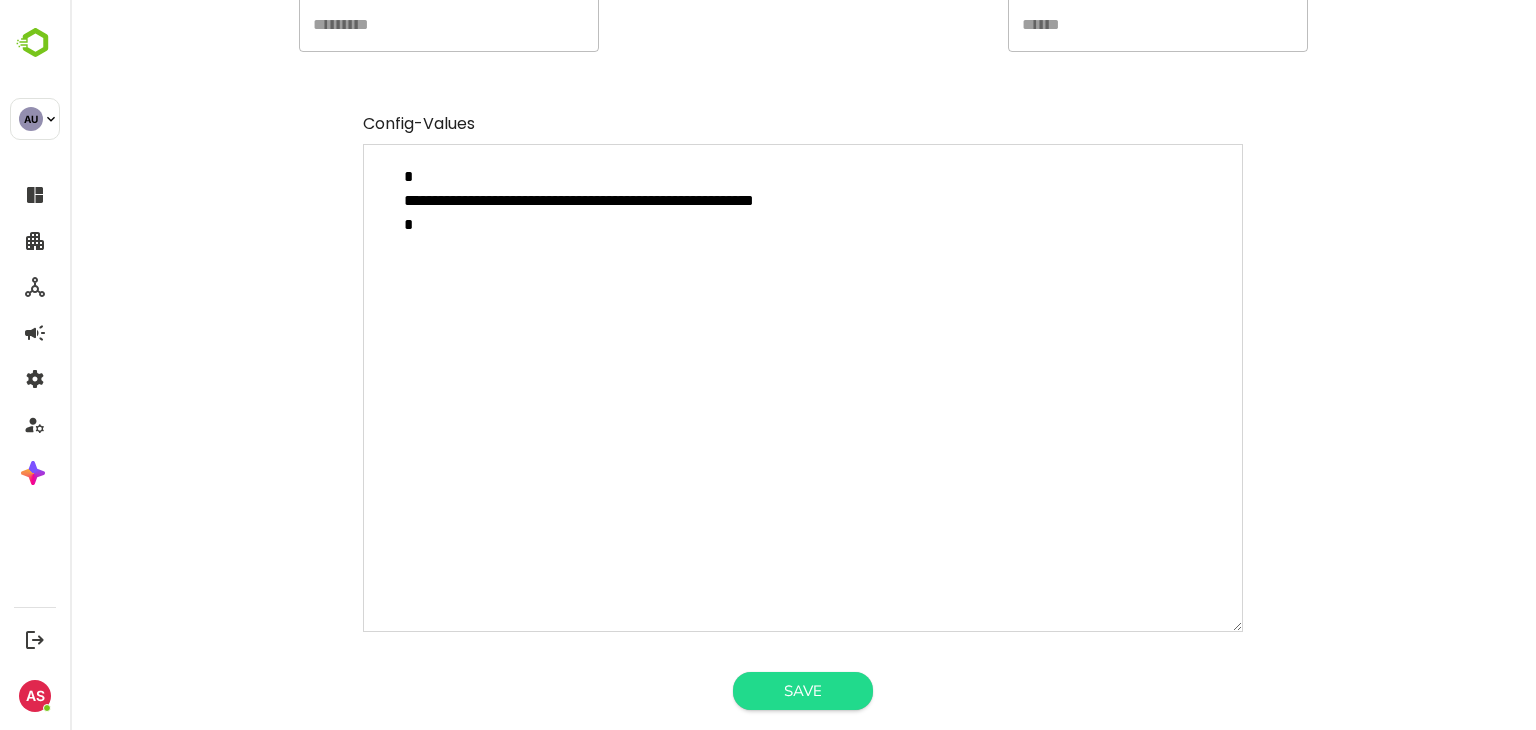 type on "*" 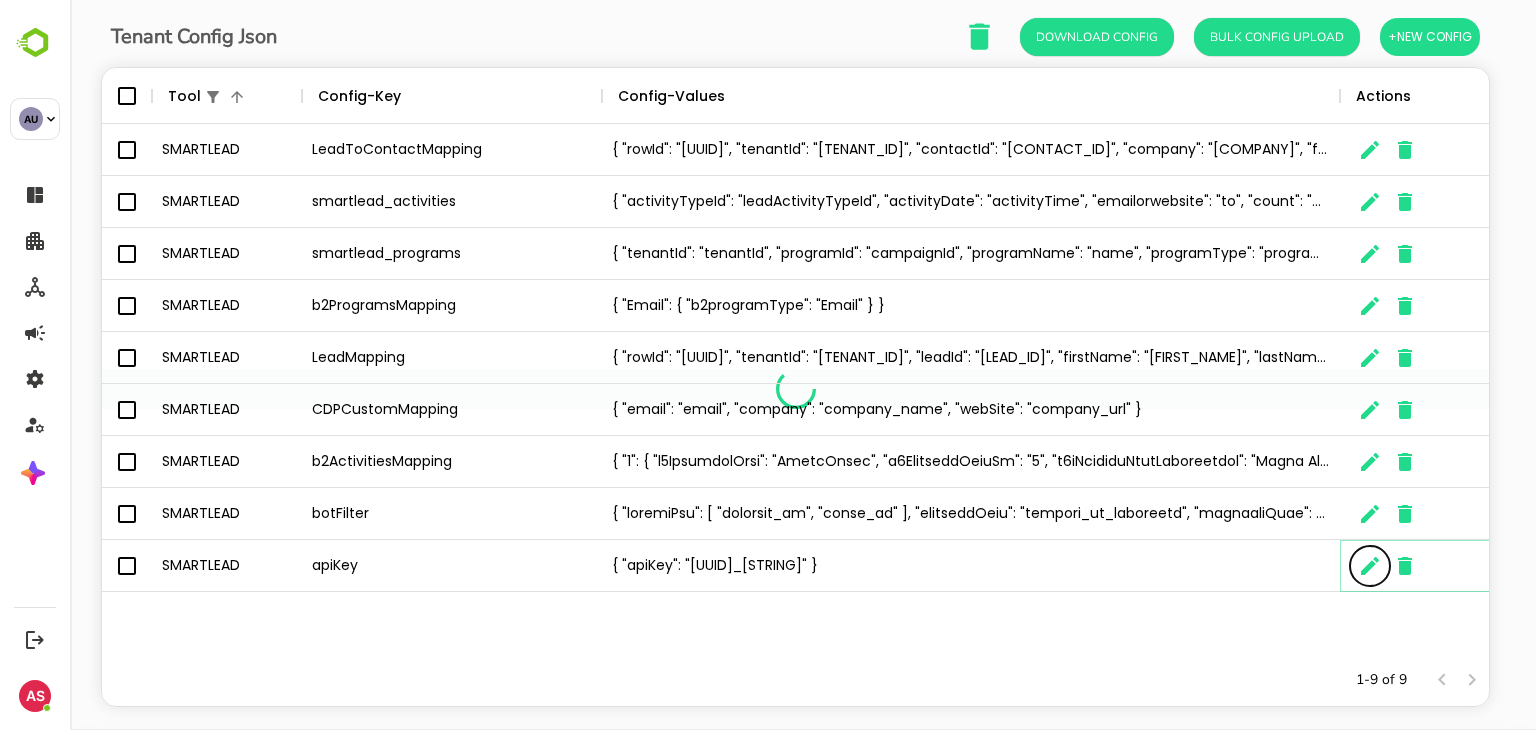 scroll, scrollTop: 16, scrollLeft: 16, axis: both 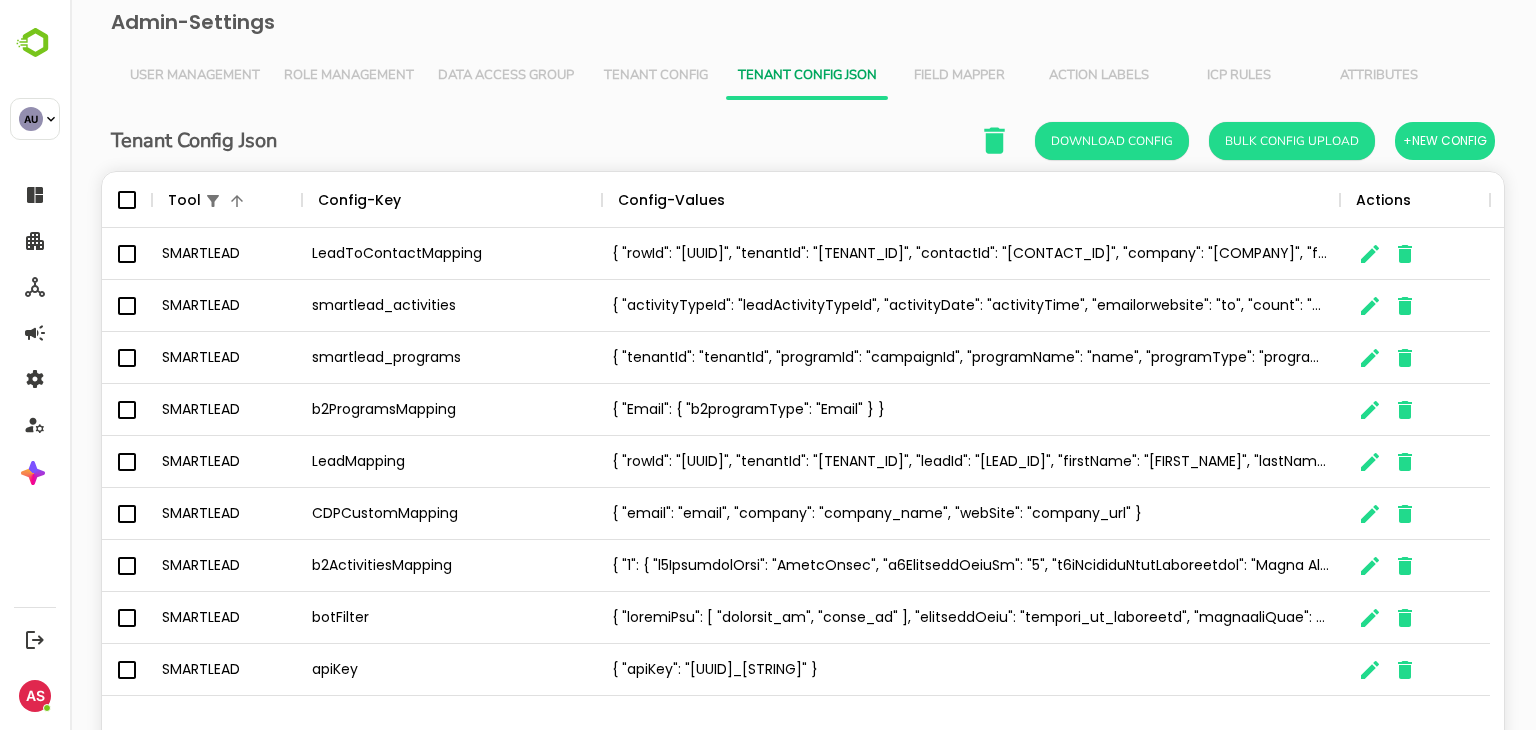 click on "Admin-Settings" at bounding box center [803, 22] 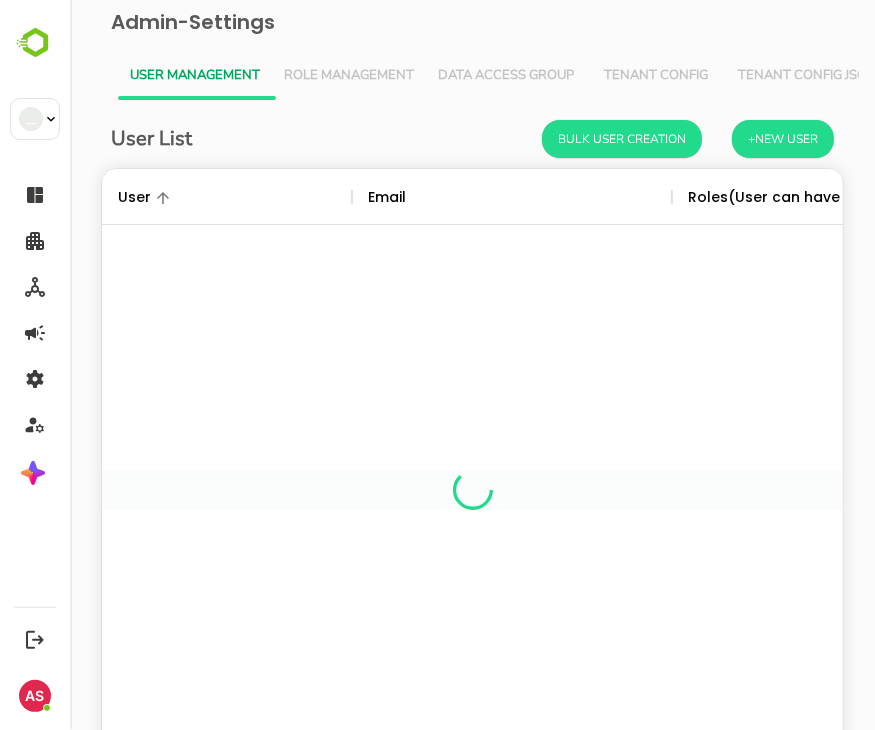 scroll, scrollTop: 0, scrollLeft: 0, axis: both 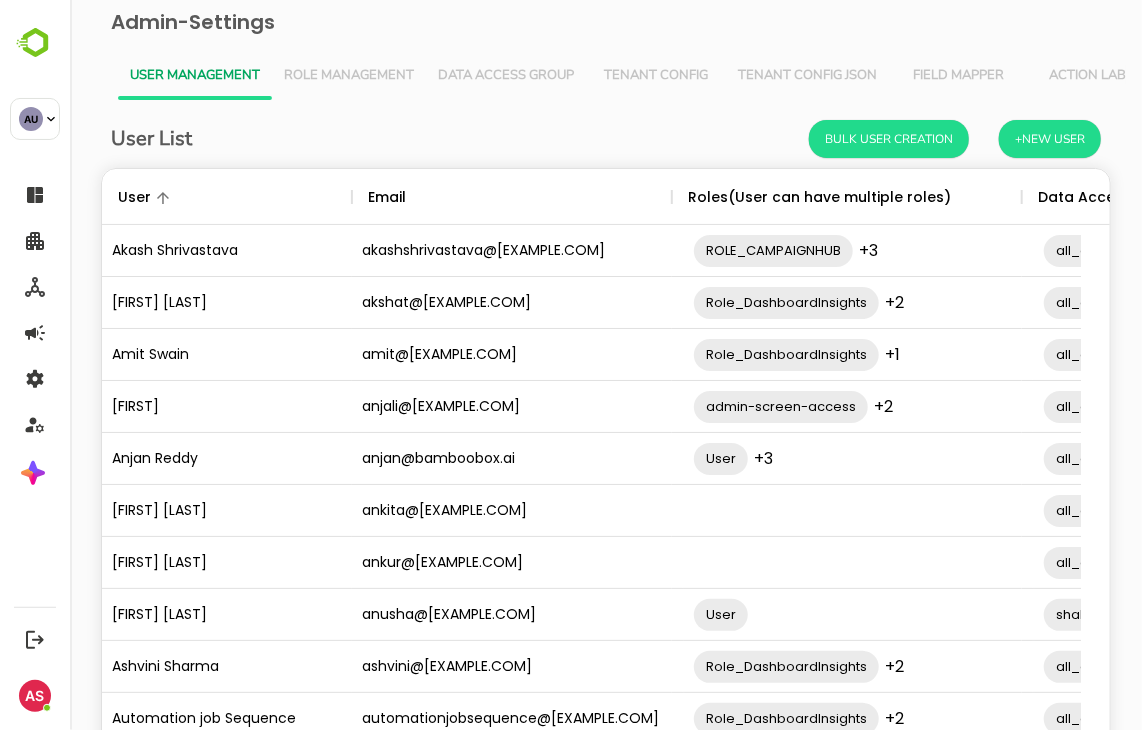 click on "Tenant Config Json" at bounding box center (806, 76) 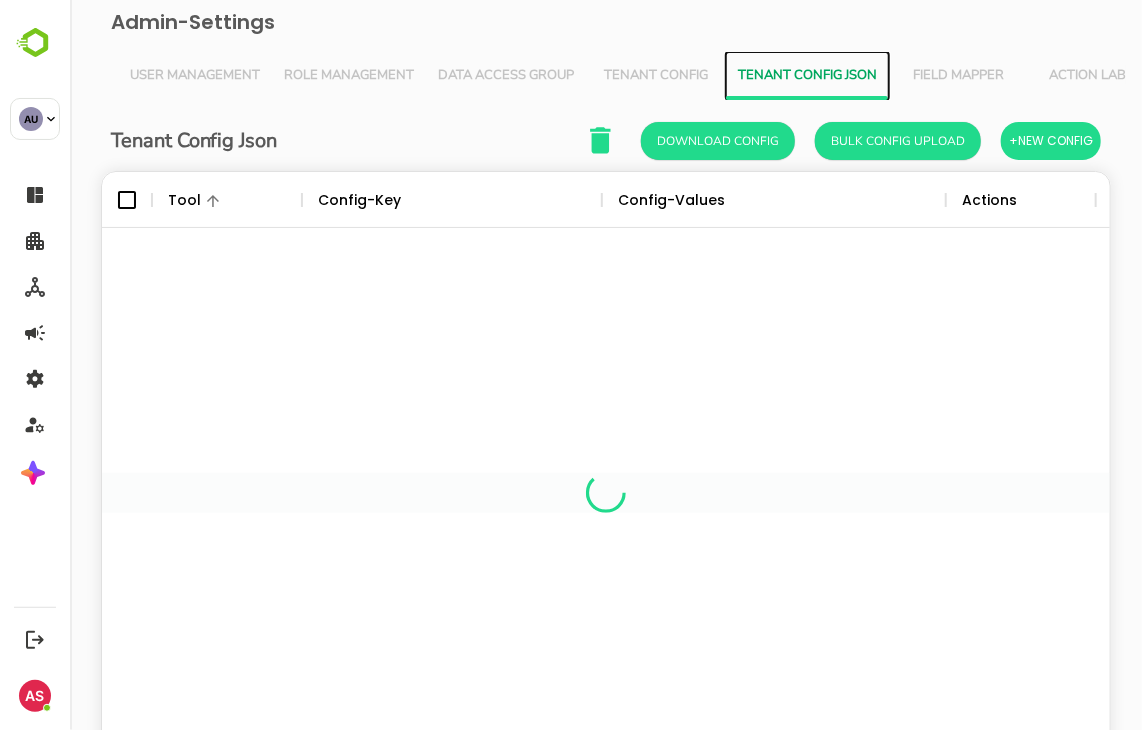 scroll, scrollTop: 16, scrollLeft: 16, axis: both 